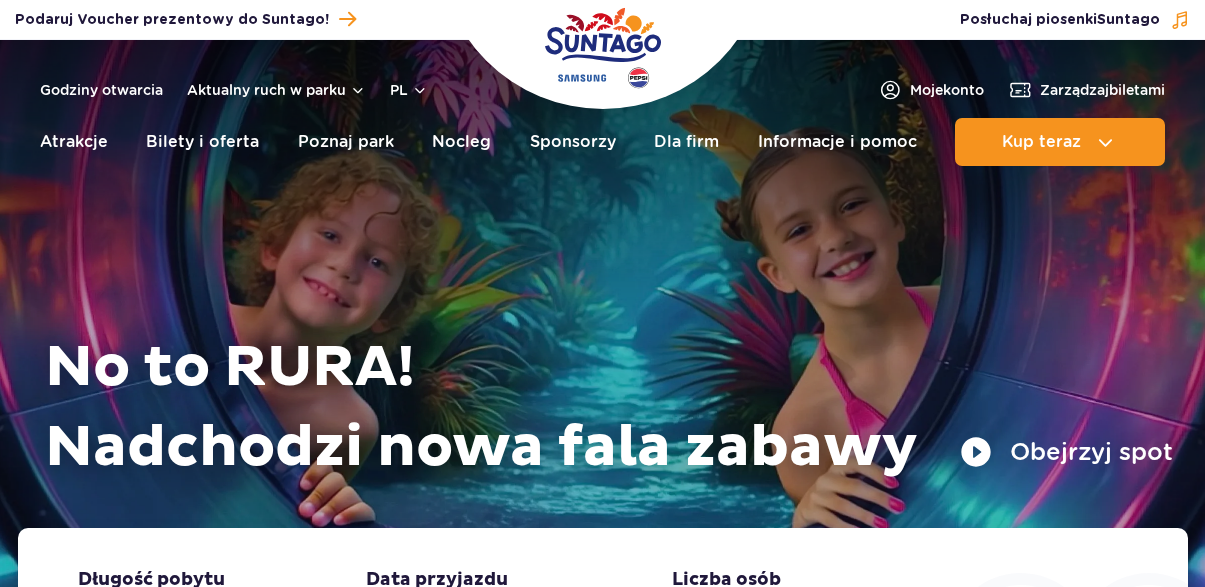 scroll, scrollTop: 0, scrollLeft: 0, axis: both 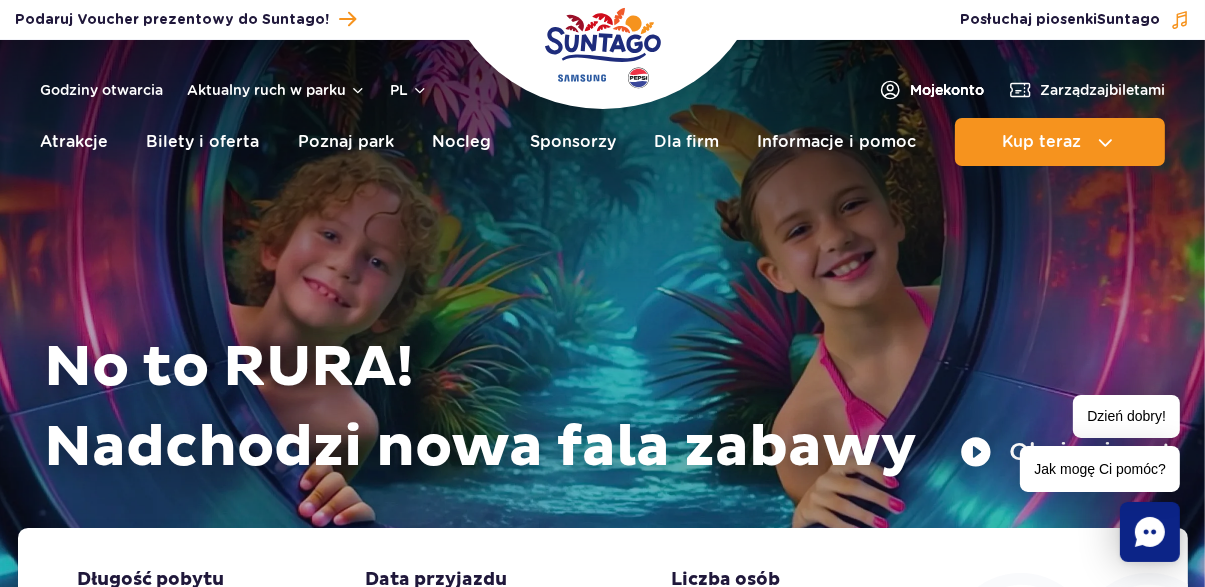 click on "Moje  konto" at bounding box center (947, 90) 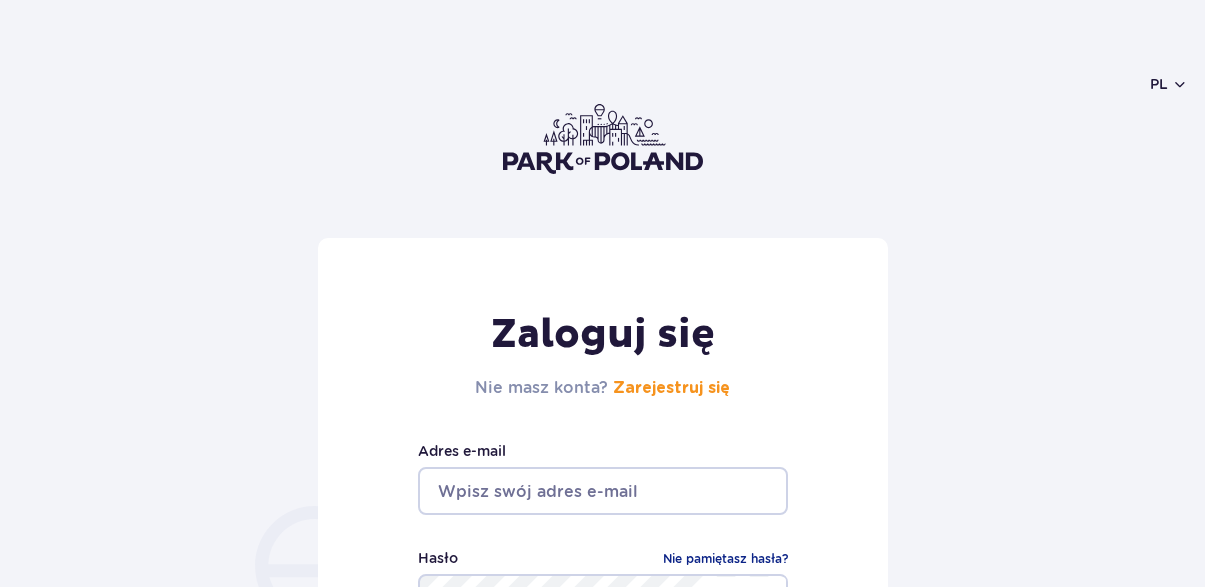 scroll, scrollTop: 0, scrollLeft: 0, axis: both 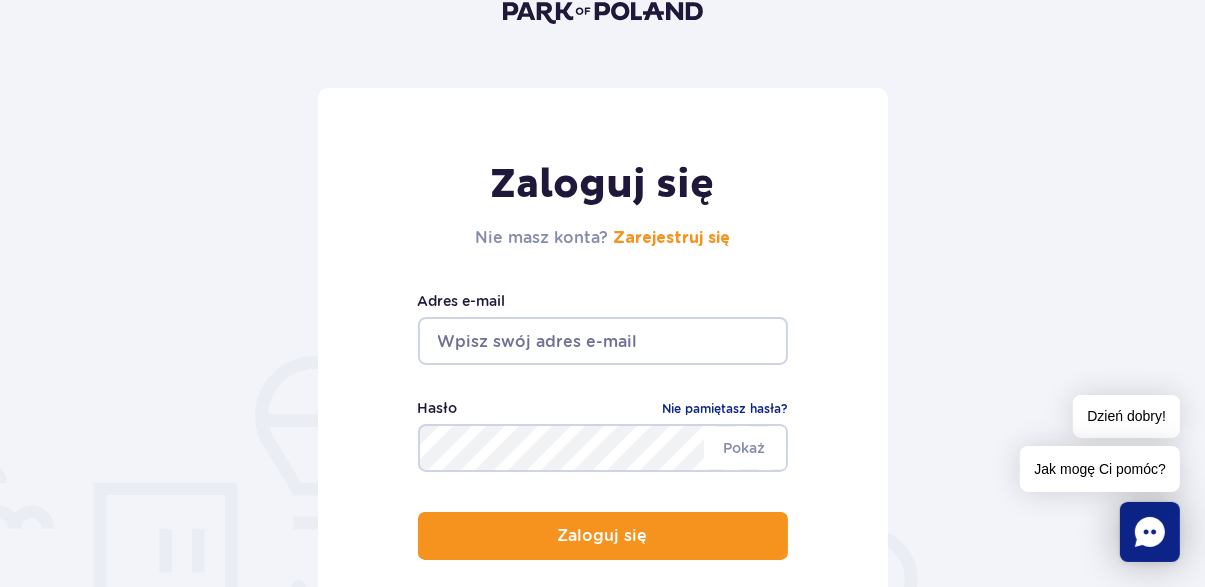 click at bounding box center [603, 341] 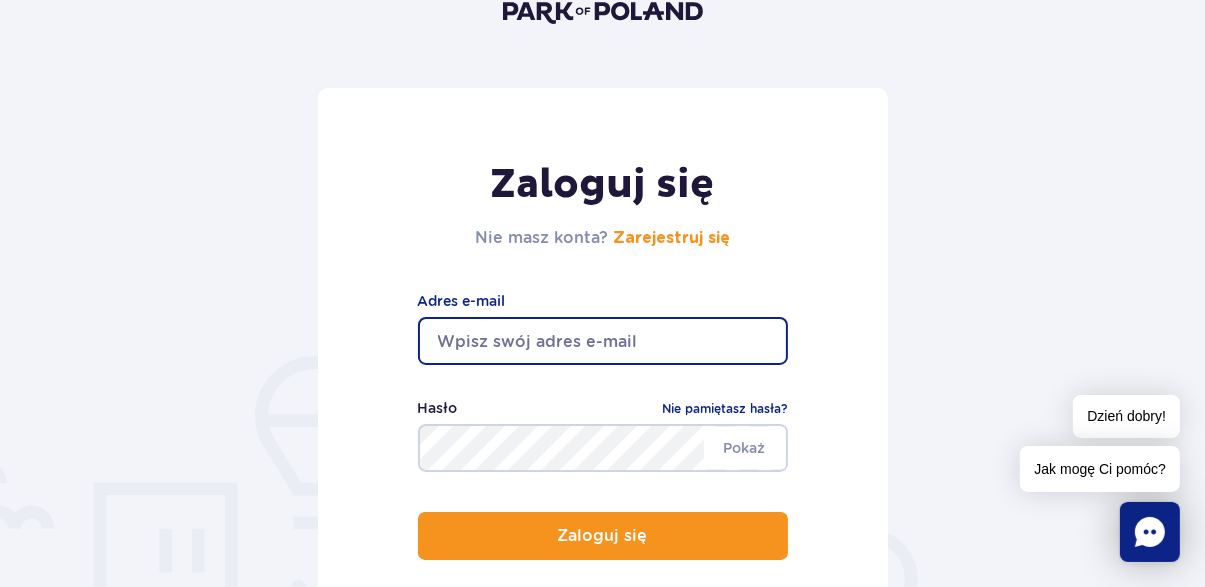 type on "karol-kosowski@o2.pl" 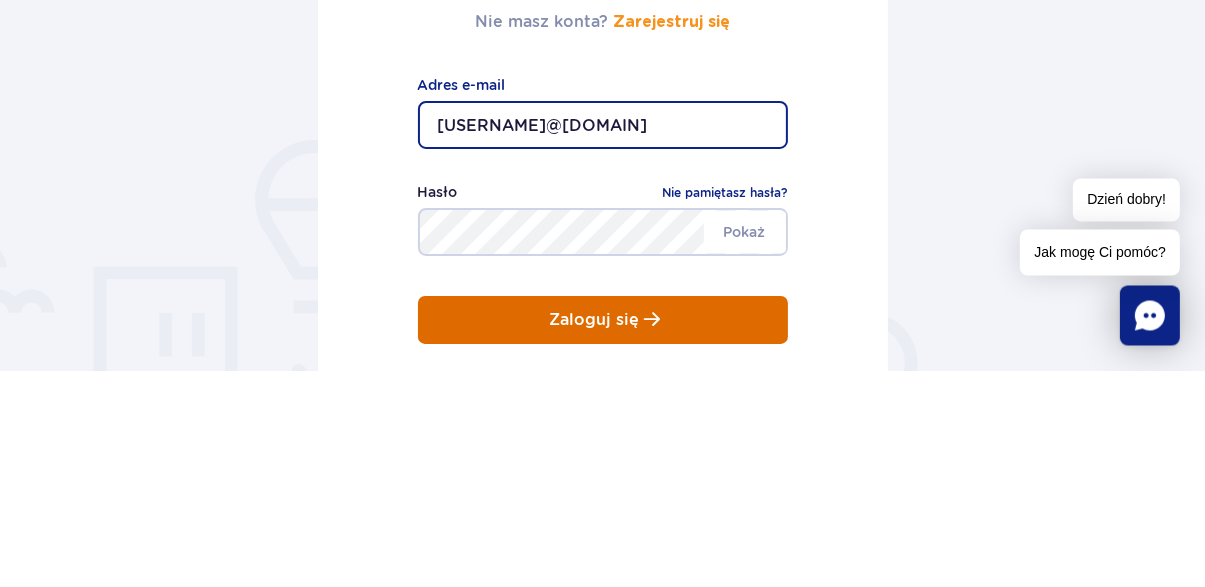 click on "Zaloguj się" at bounding box center [603, 536] 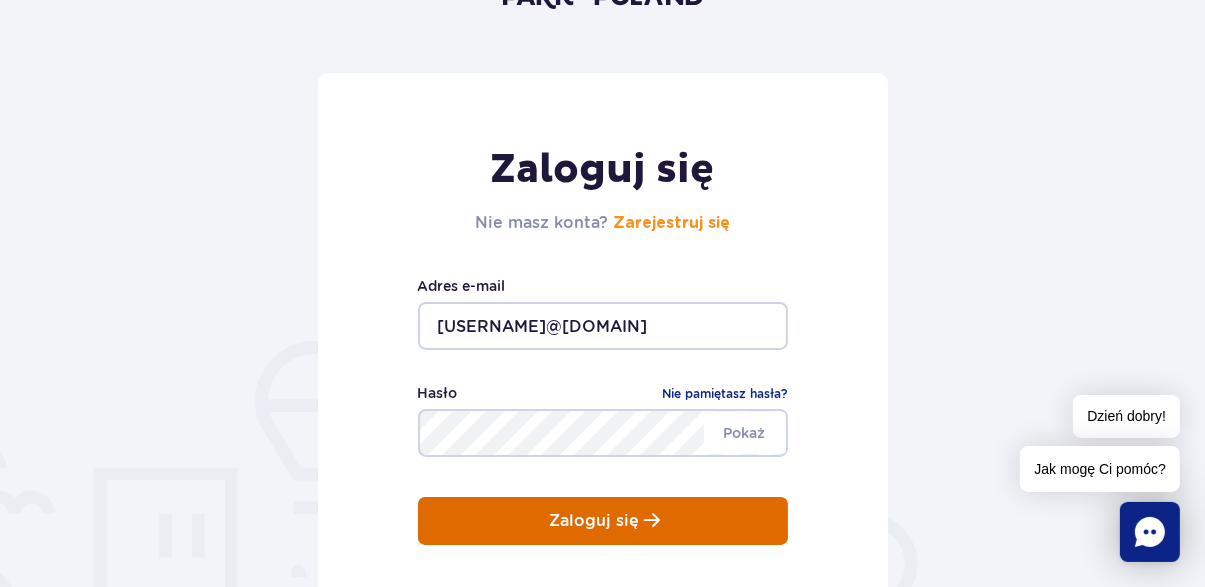 scroll, scrollTop: 244, scrollLeft: 0, axis: vertical 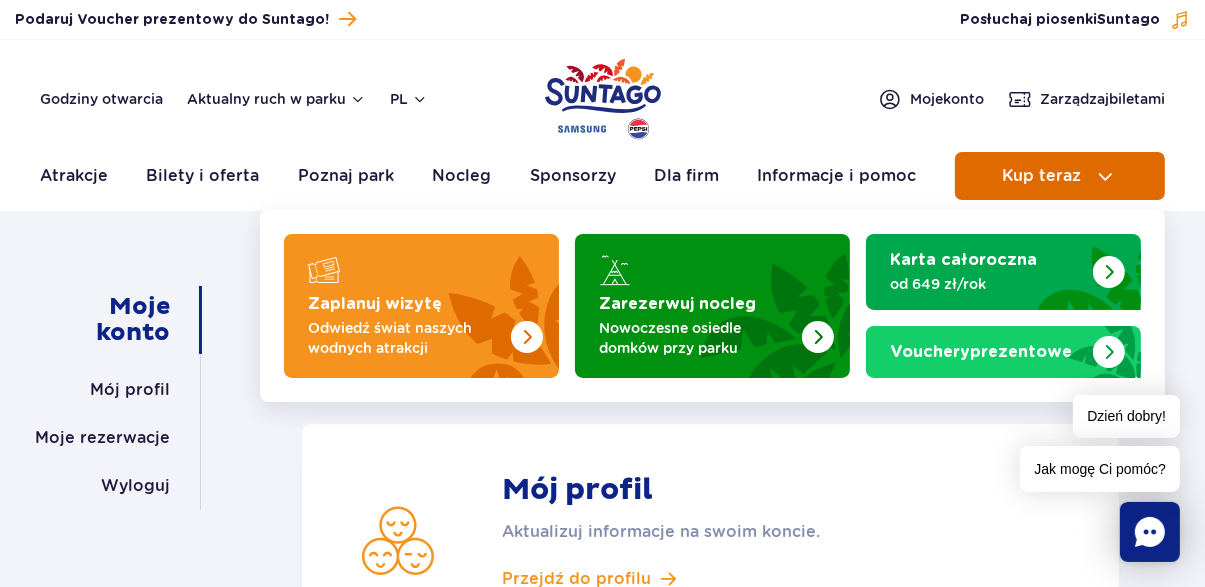 click on "Kup teraz" at bounding box center [1041, 176] 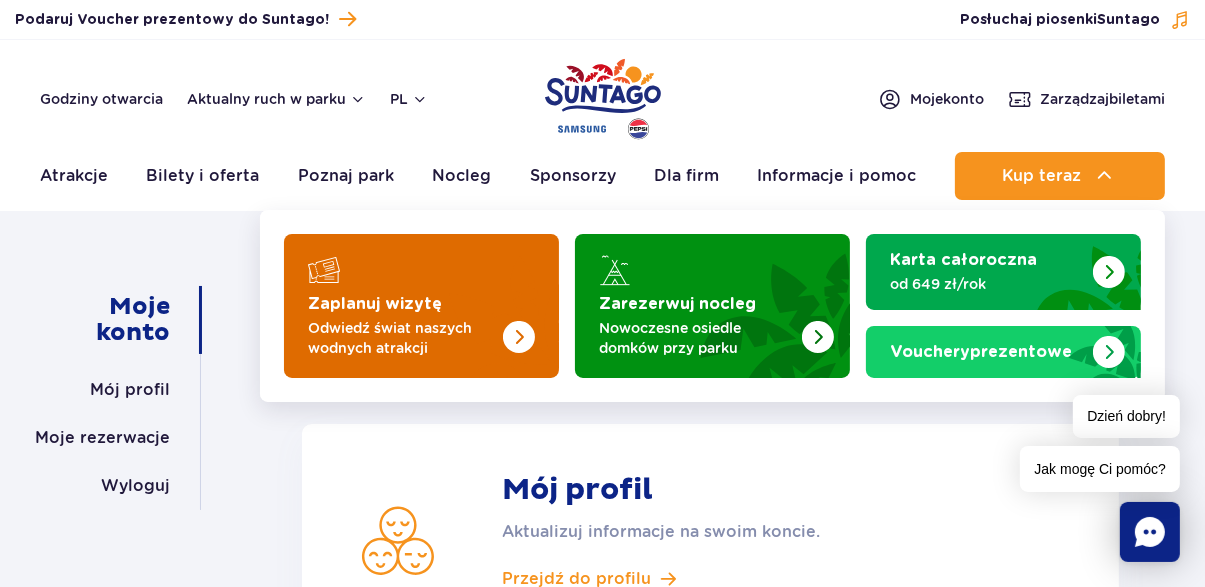 click at bounding box center [479, 300] 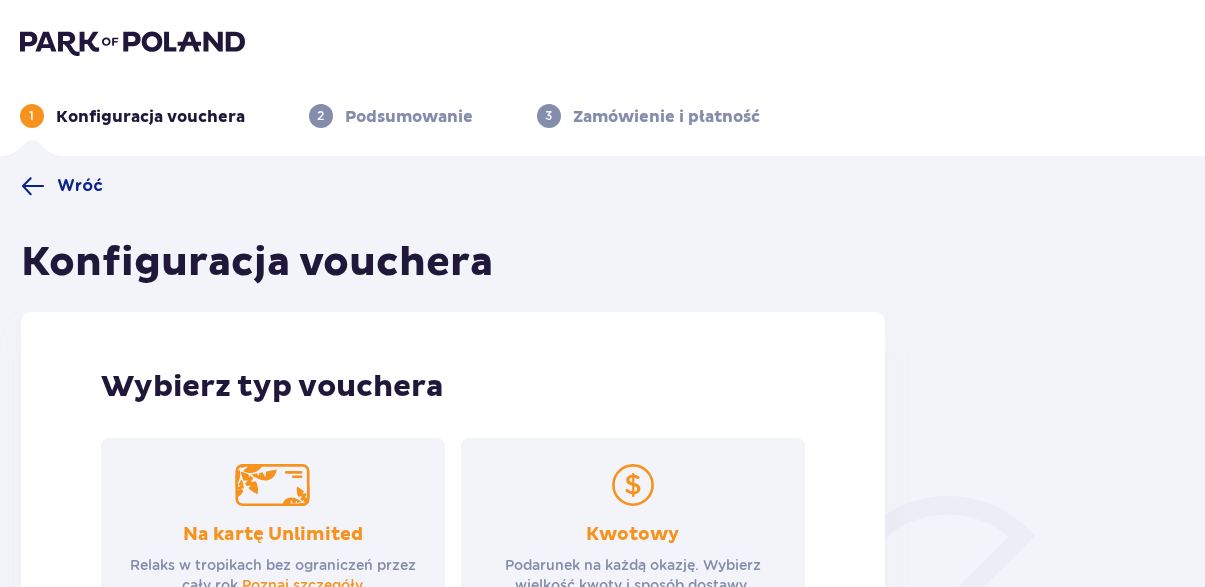 scroll, scrollTop: 0, scrollLeft: 0, axis: both 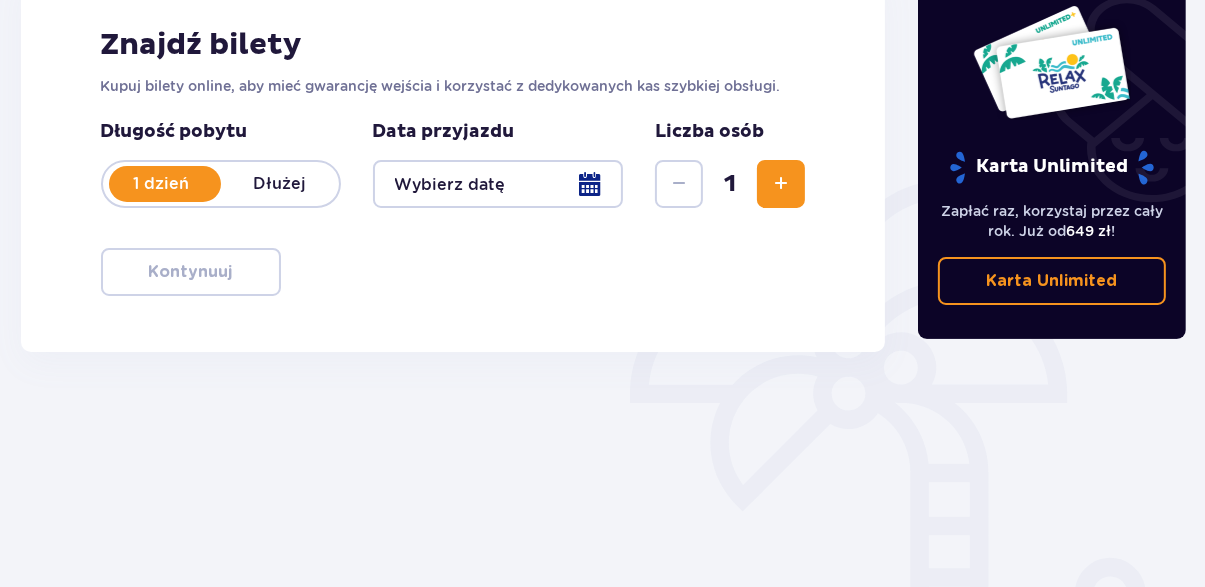click at bounding box center [498, 184] 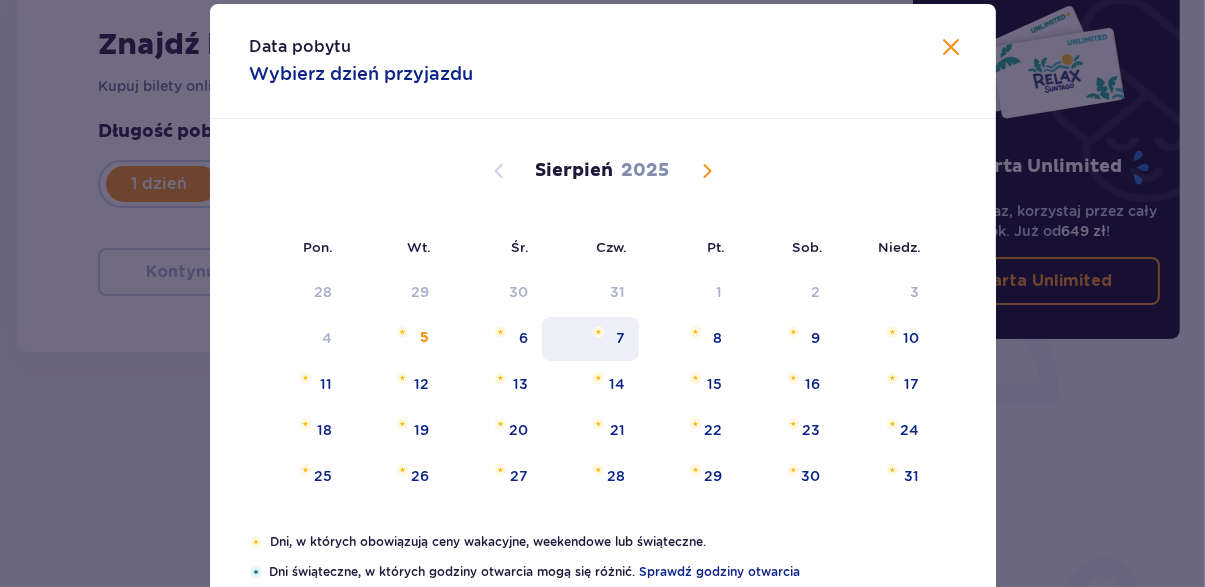 click on "7" at bounding box center [620, 338] 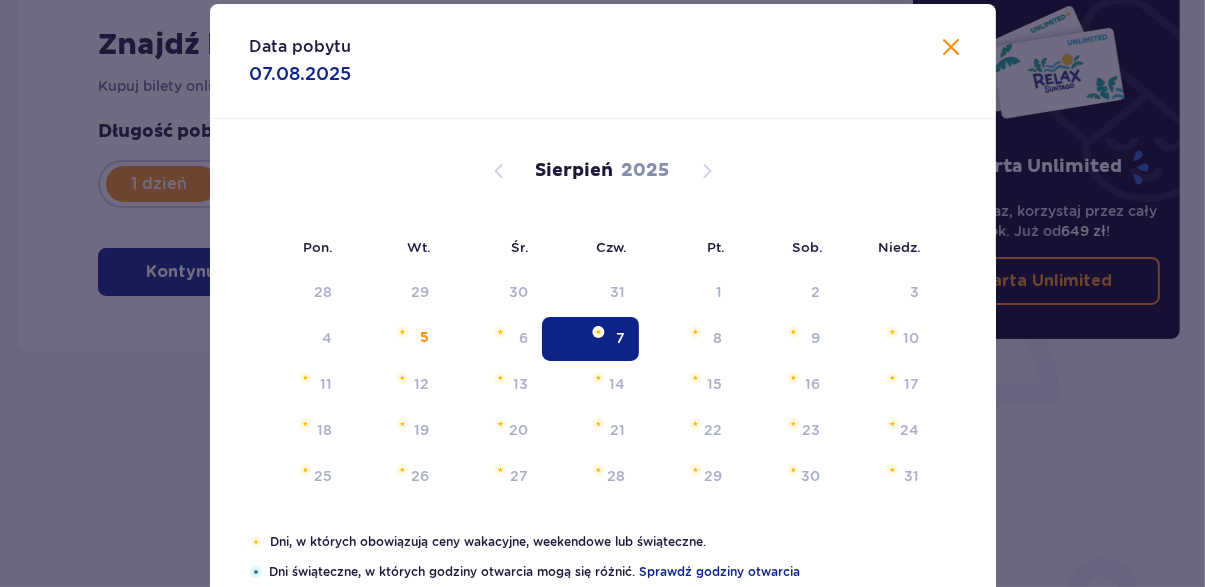 type on "07.08.25" 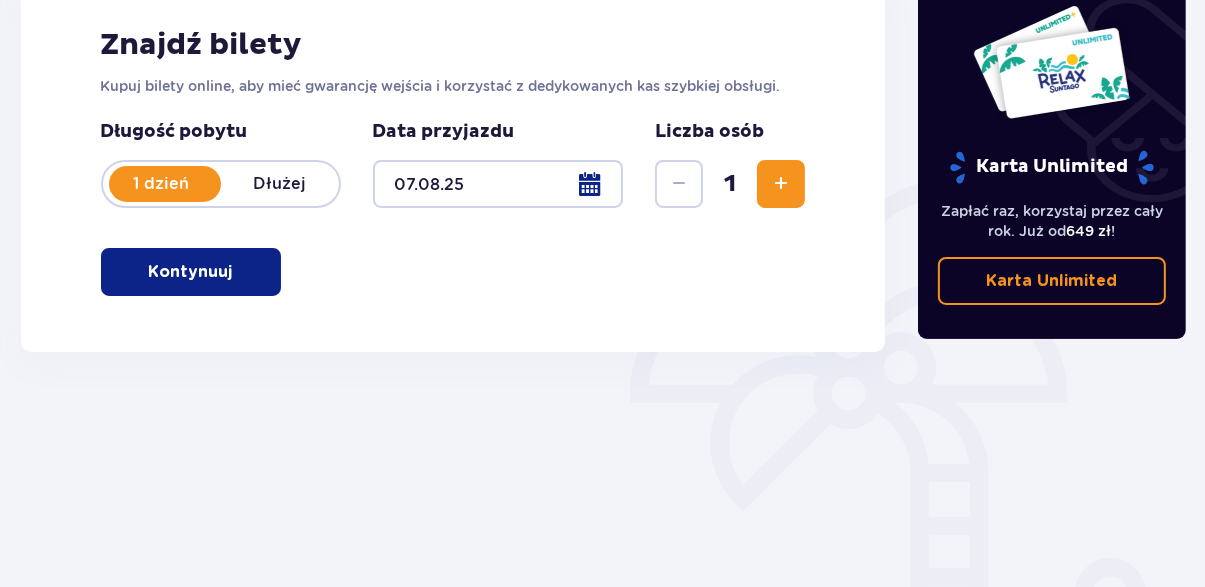click at bounding box center [781, 184] 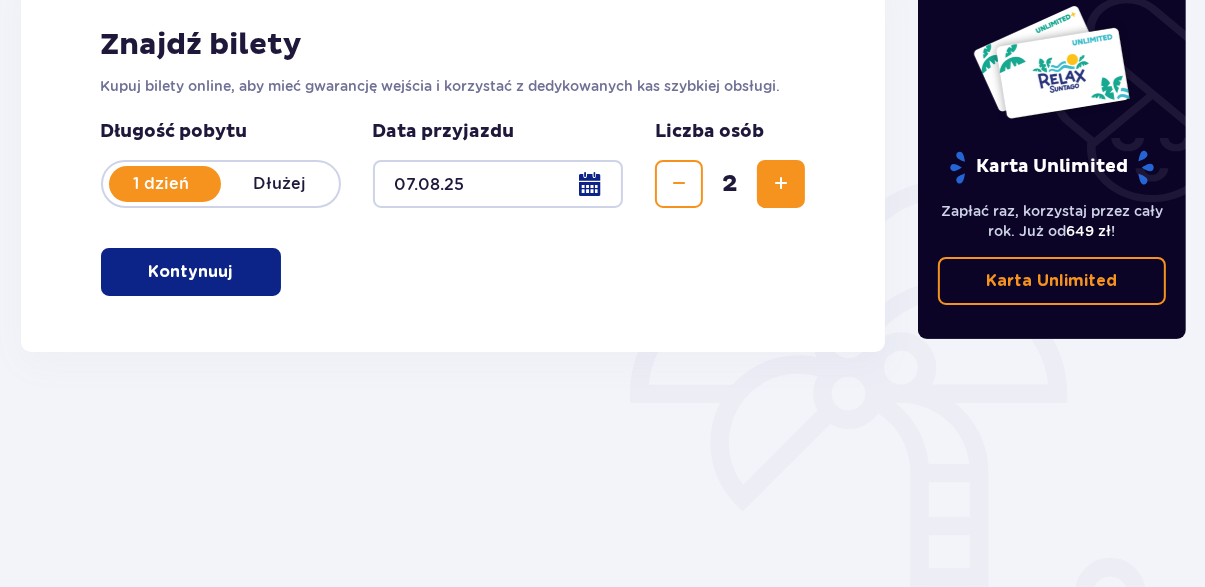 click at bounding box center [781, 184] 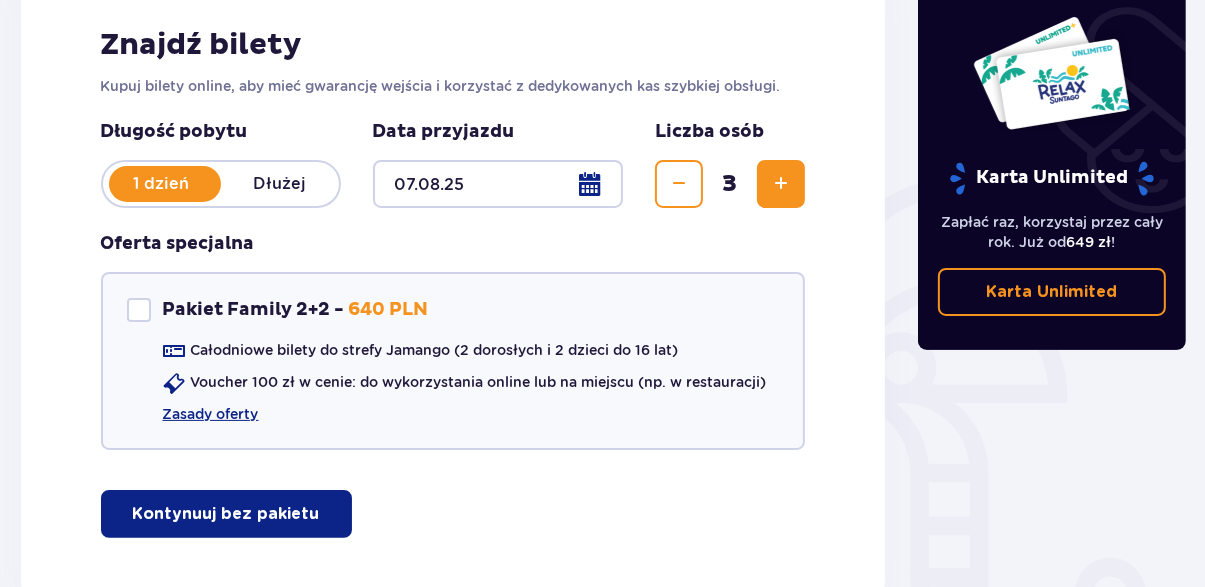 click on "Kontynuuj bez pakietu" at bounding box center (226, 514) 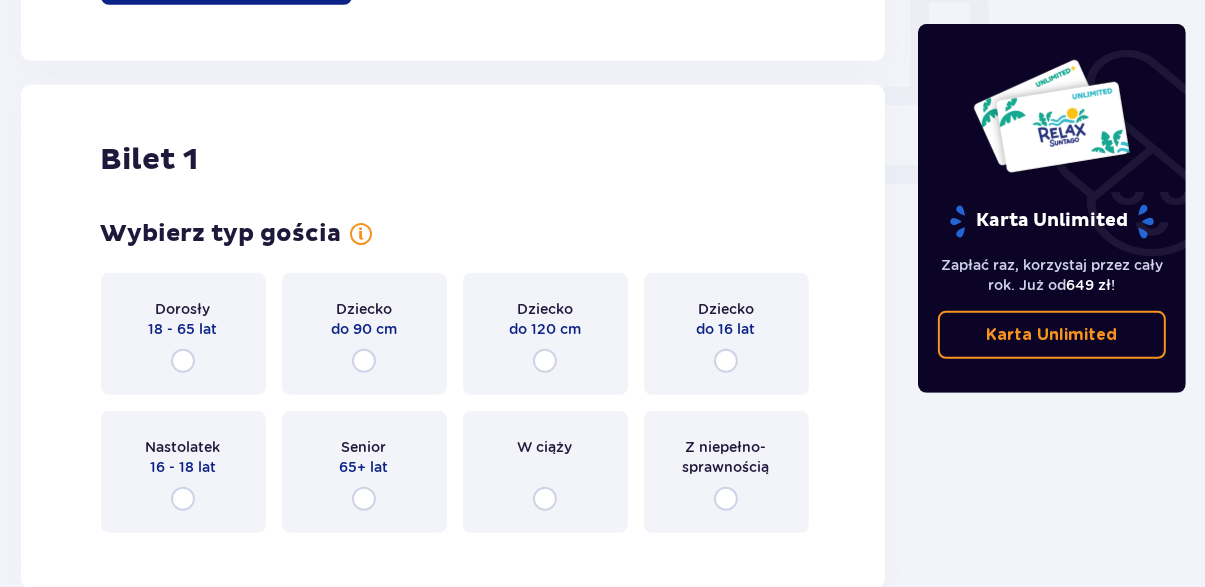 scroll, scrollTop: 909, scrollLeft: 0, axis: vertical 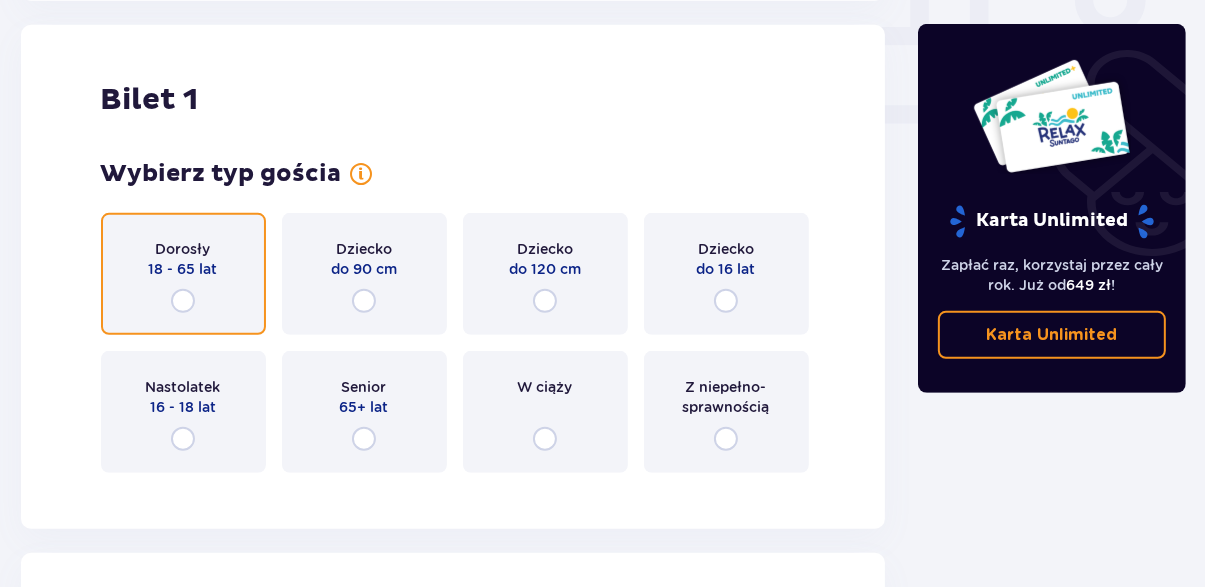 click at bounding box center (183, 301) 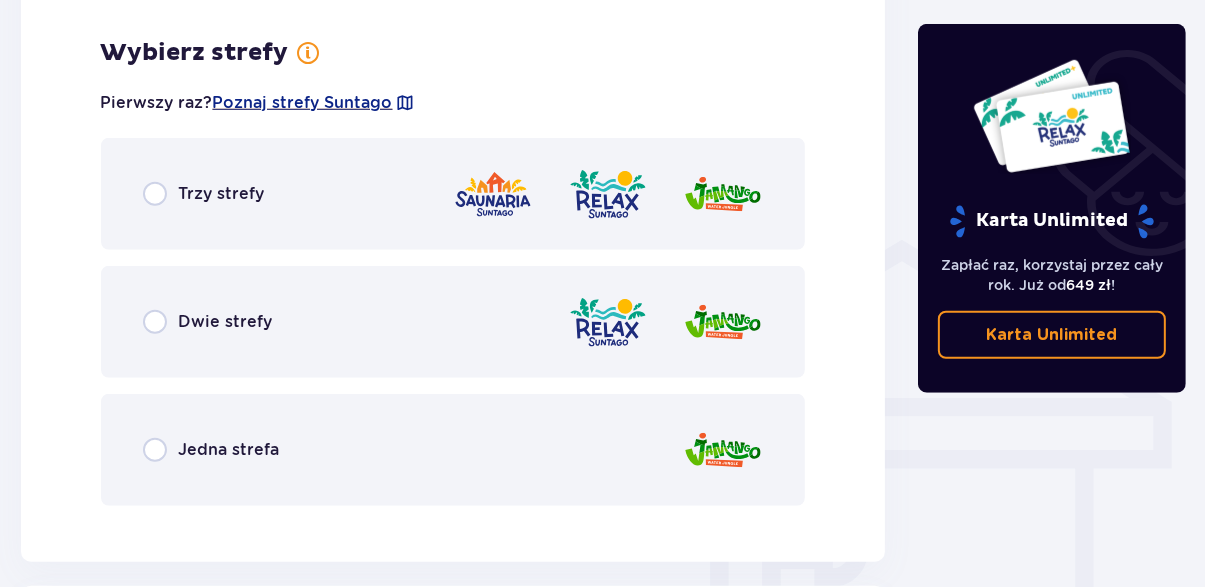 scroll, scrollTop: 1397, scrollLeft: 0, axis: vertical 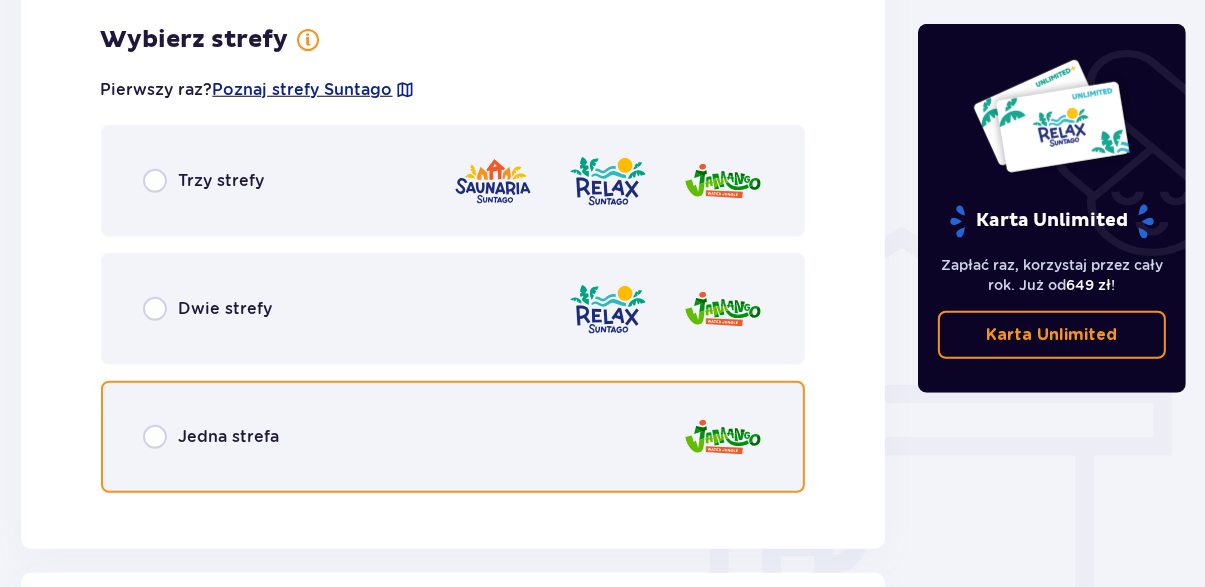 click at bounding box center (155, 437) 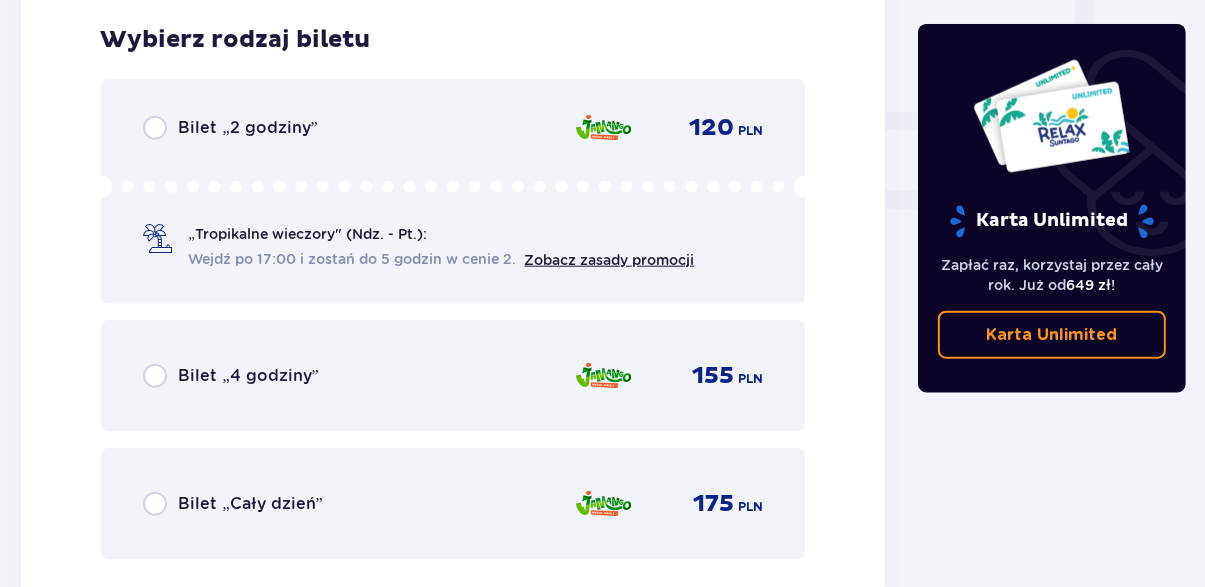scroll, scrollTop: 1905, scrollLeft: 0, axis: vertical 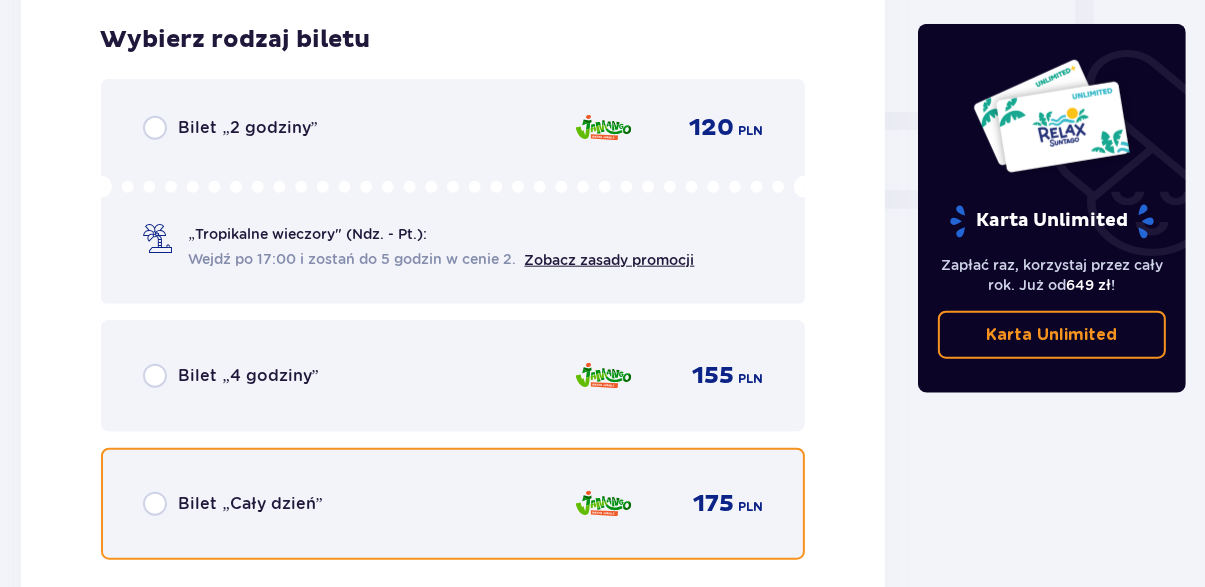 click at bounding box center (155, 504) 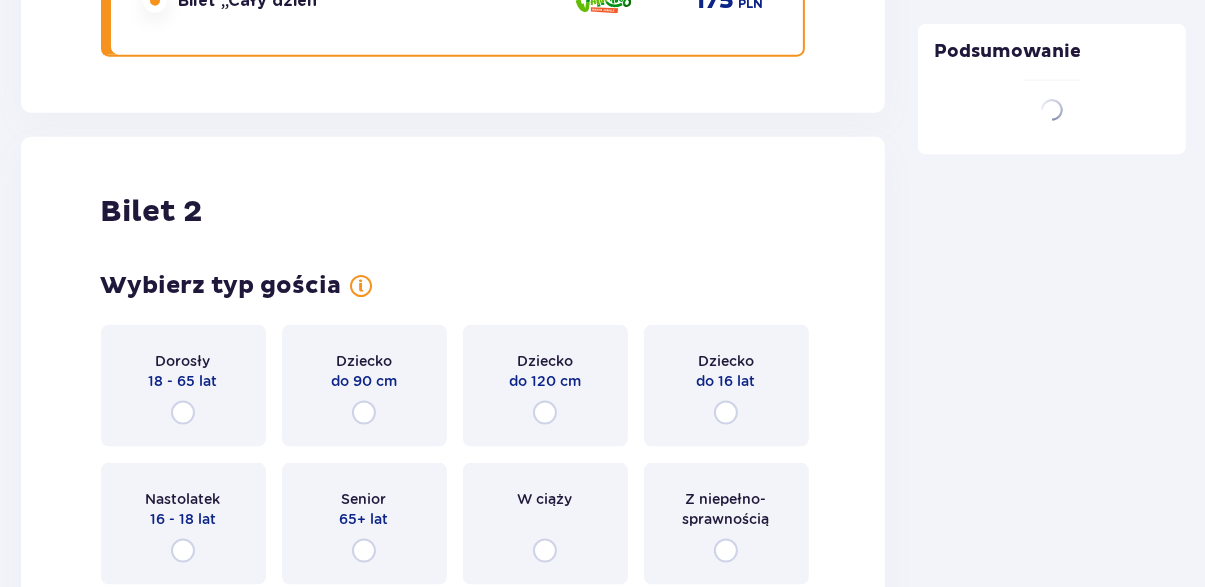 scroll, scrollTop: 2520, scrollLeft: 0, axis: vertical 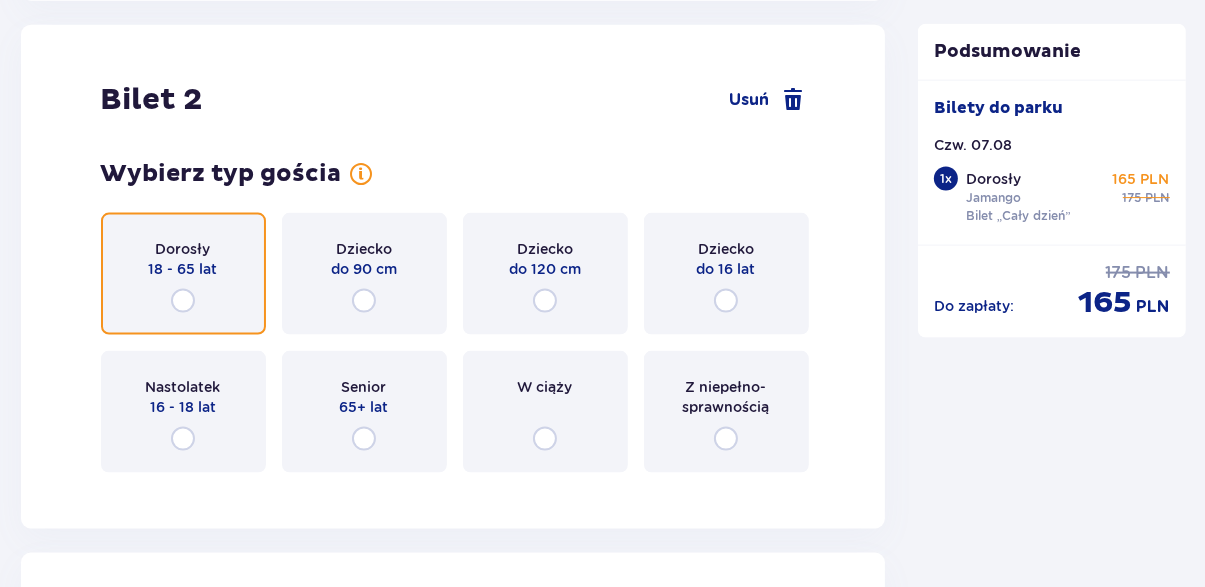 click at bounding box center [183, 301] 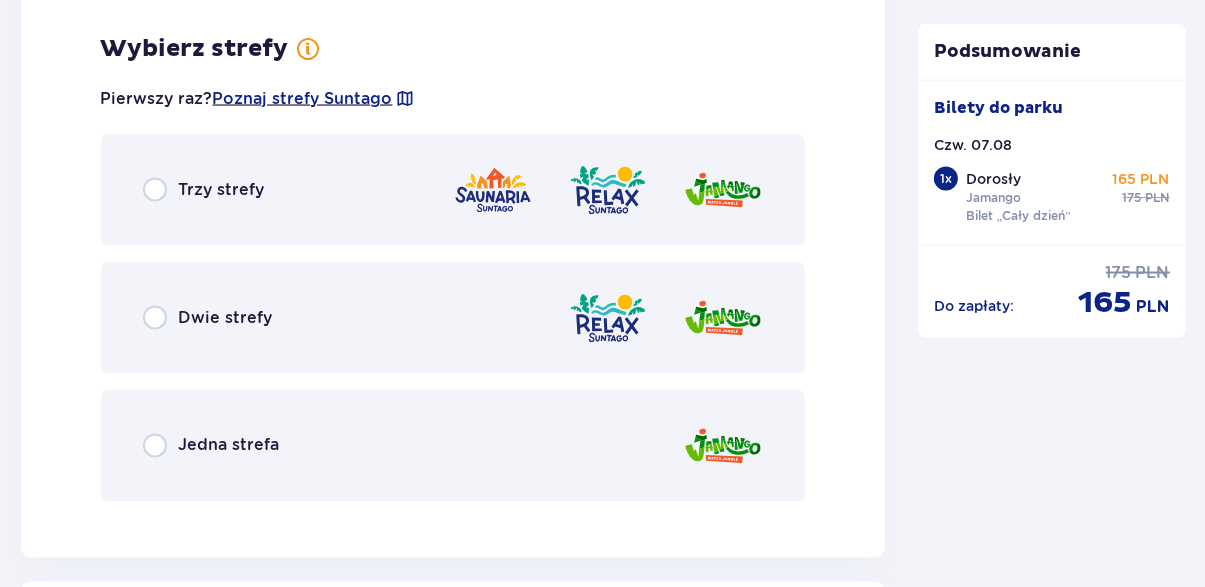 scroll, scrollTop: 3008, scrollLeft: 0, axis: vertical 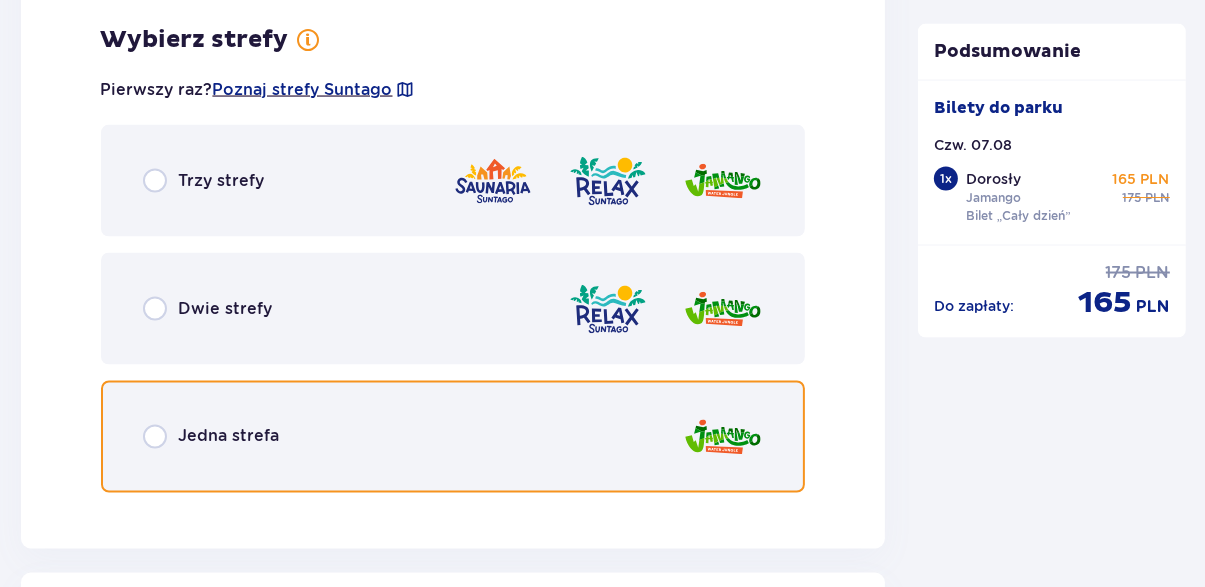 click at bounding box center [155, 437] 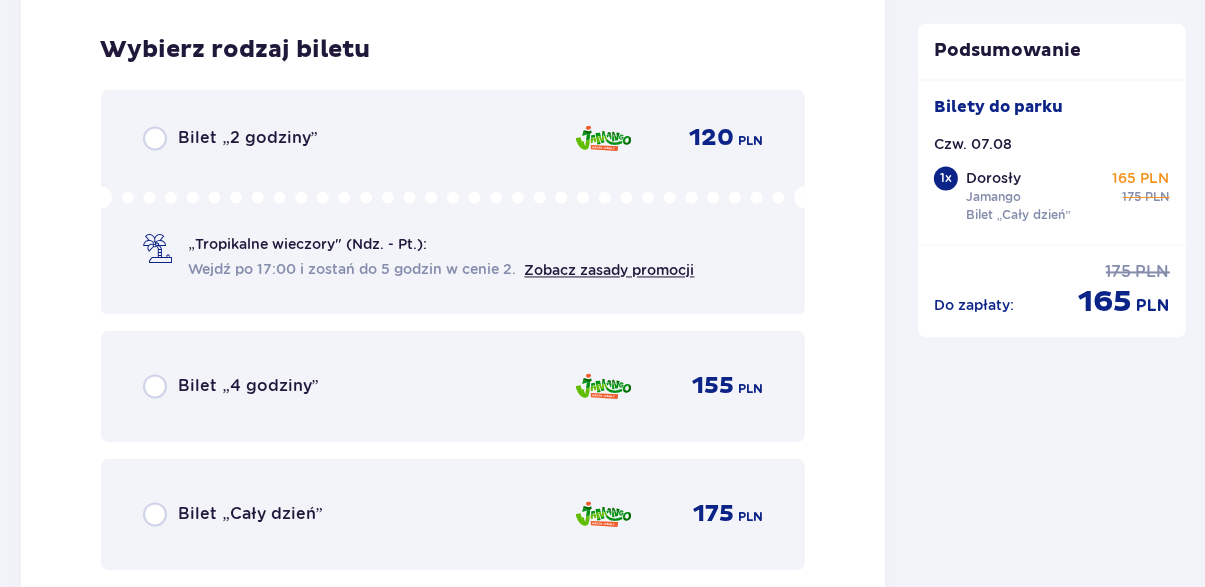 scroll, scrollTop: 3516, scrollLeft: 0, axis: vertical 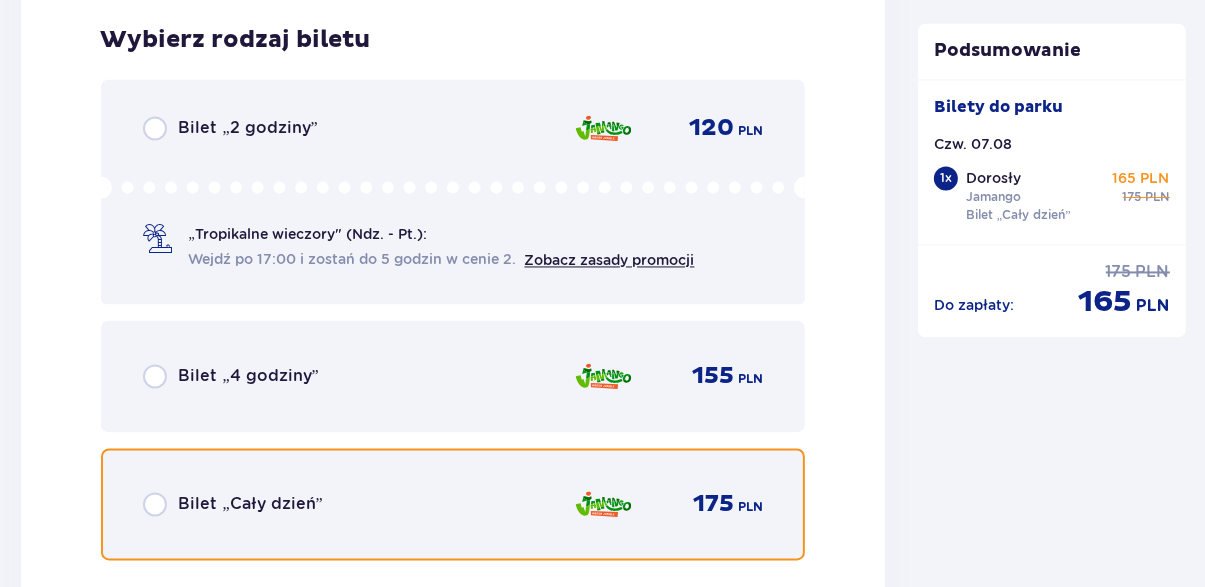 click at bounding box center [155, 504] 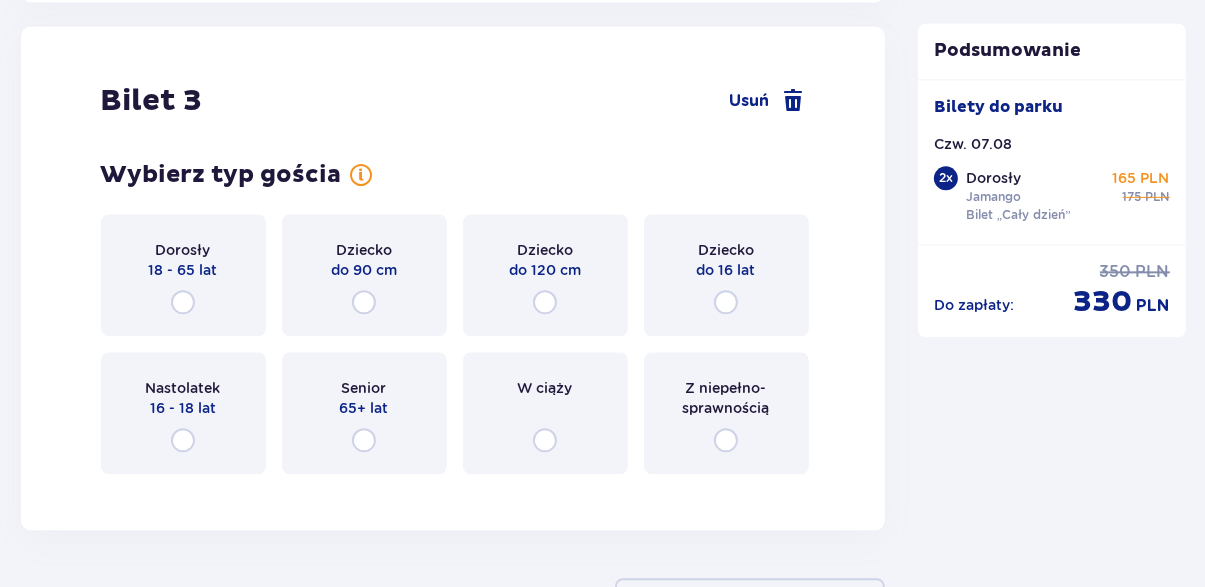 scroll, scrollTop: 4131, scrollLeft: 0, axis: vertical 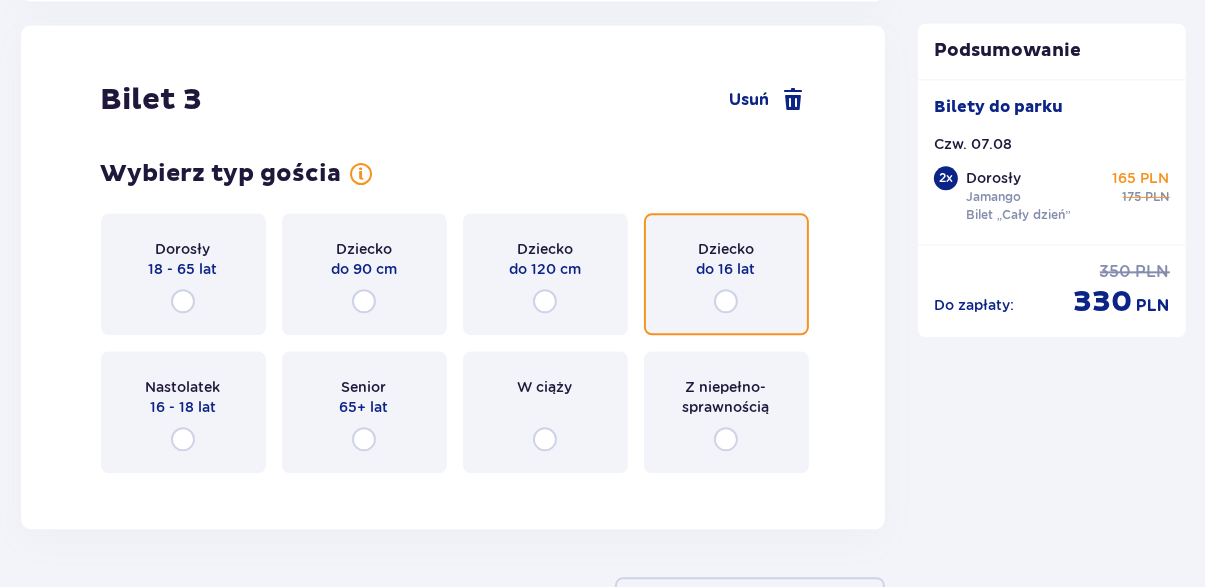 click at bounding box center (726, 301) 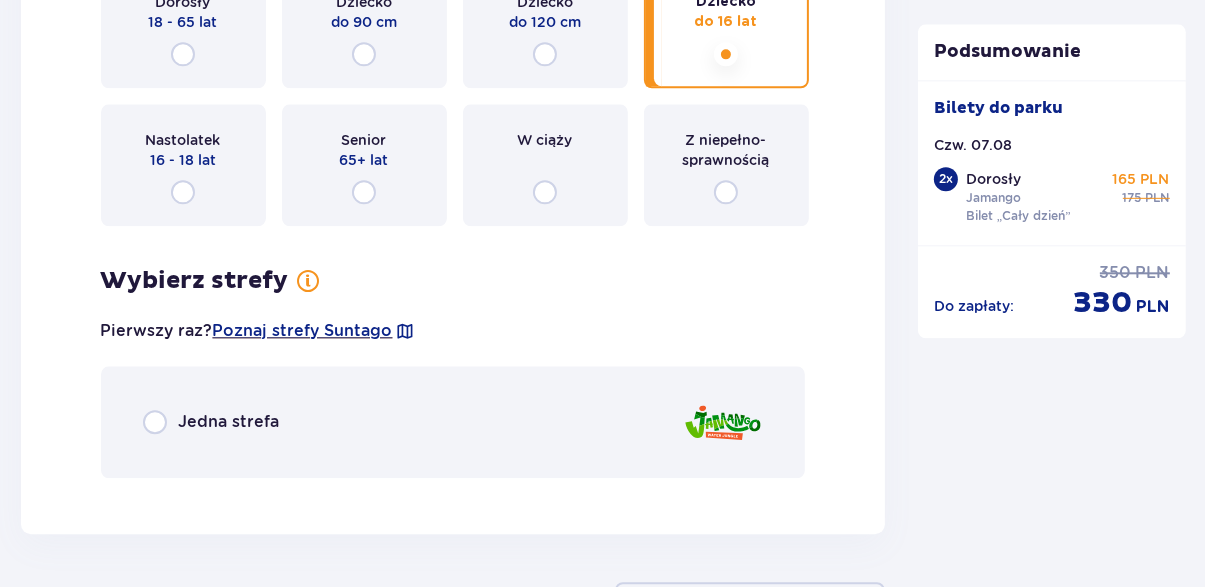 scroll, scrollTop: 4446, scrollLeft: 0, axis: vertical 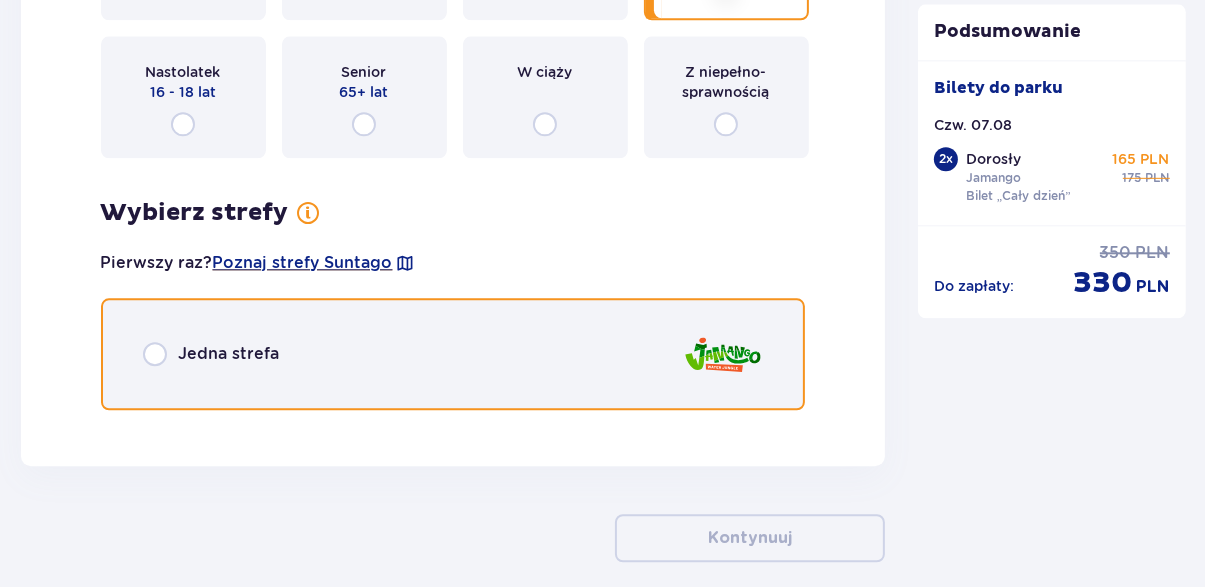 click at bounding box center [155, 354] 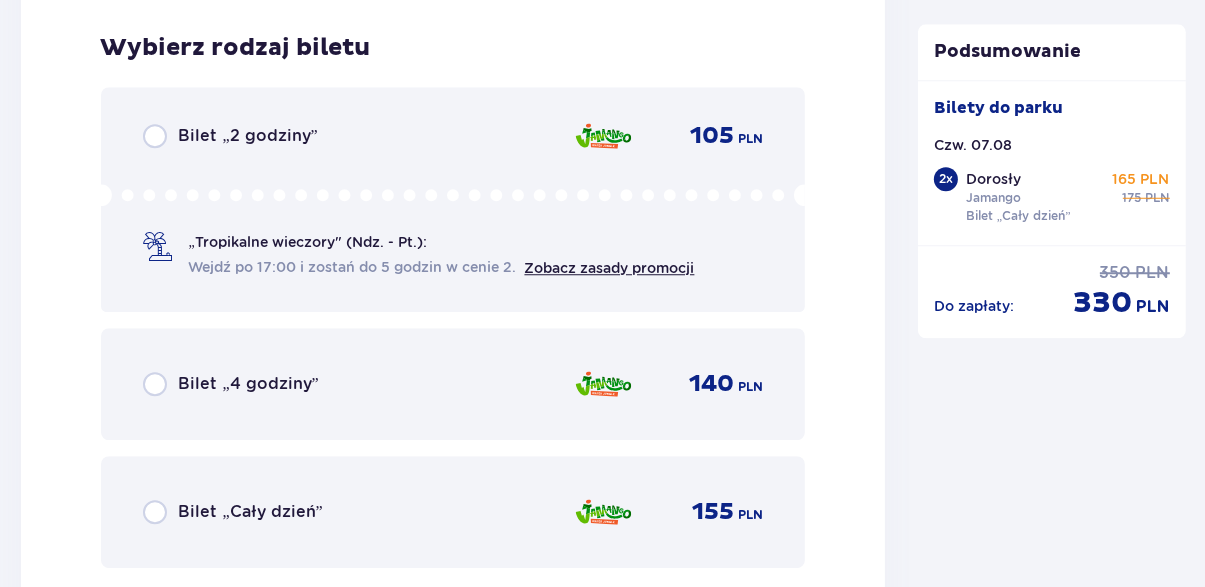 scroll, scrollTop: 4871, scrollLeft: 0, axis: vertical 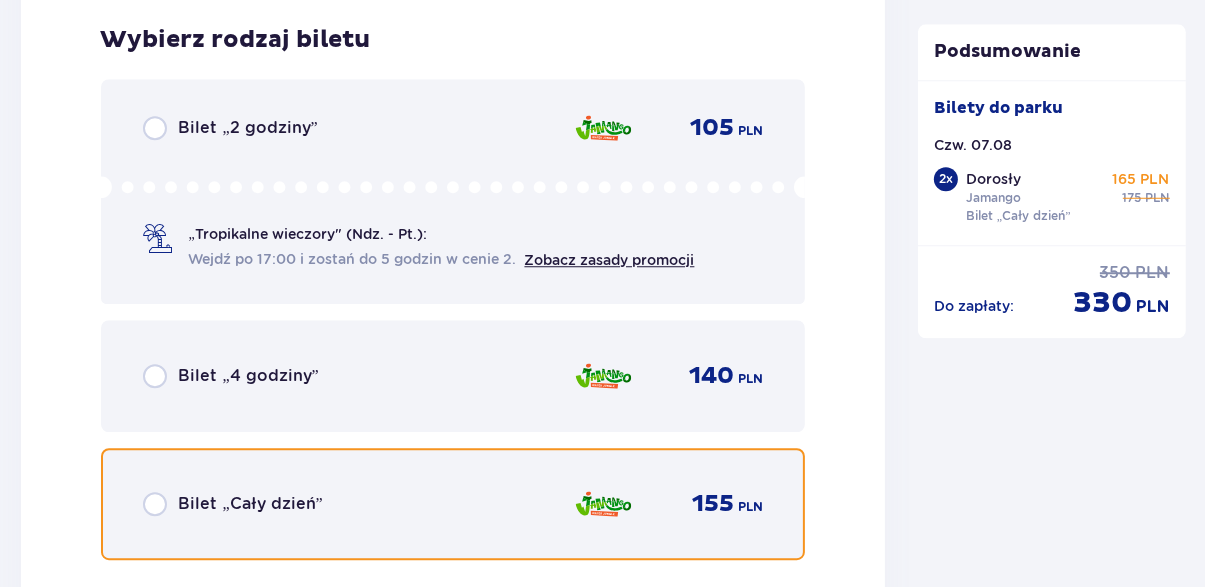 click at bounding box center [155, 504] 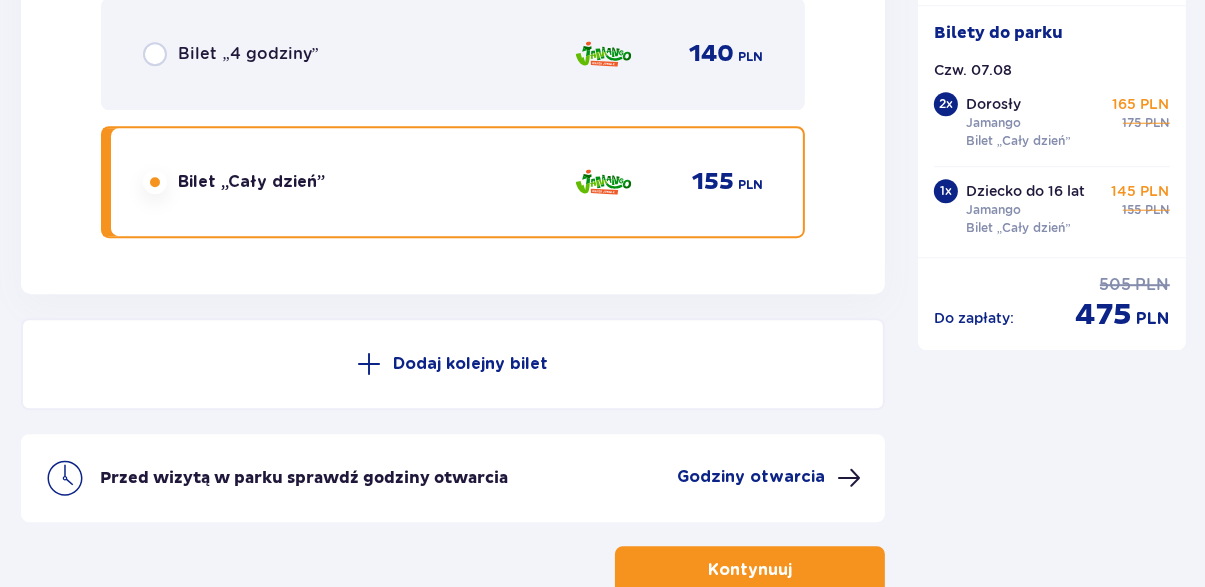 scroll, scrollTop: 5224, scrollLeft: 0, axis: vertical 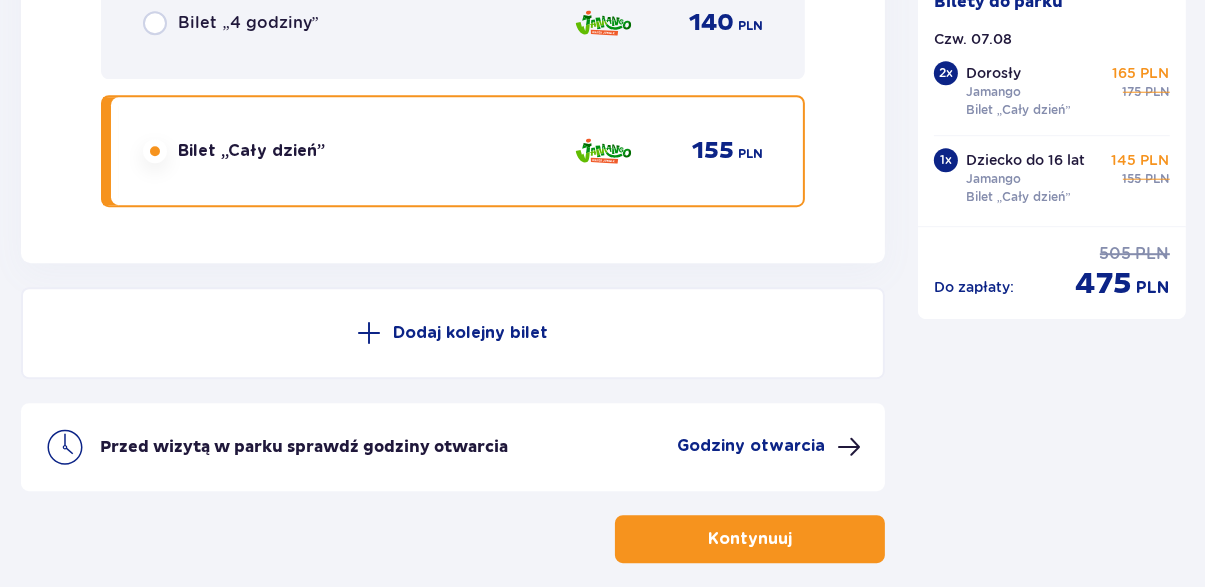 click on "Kontynuuj" at bounding box center (750, 539) 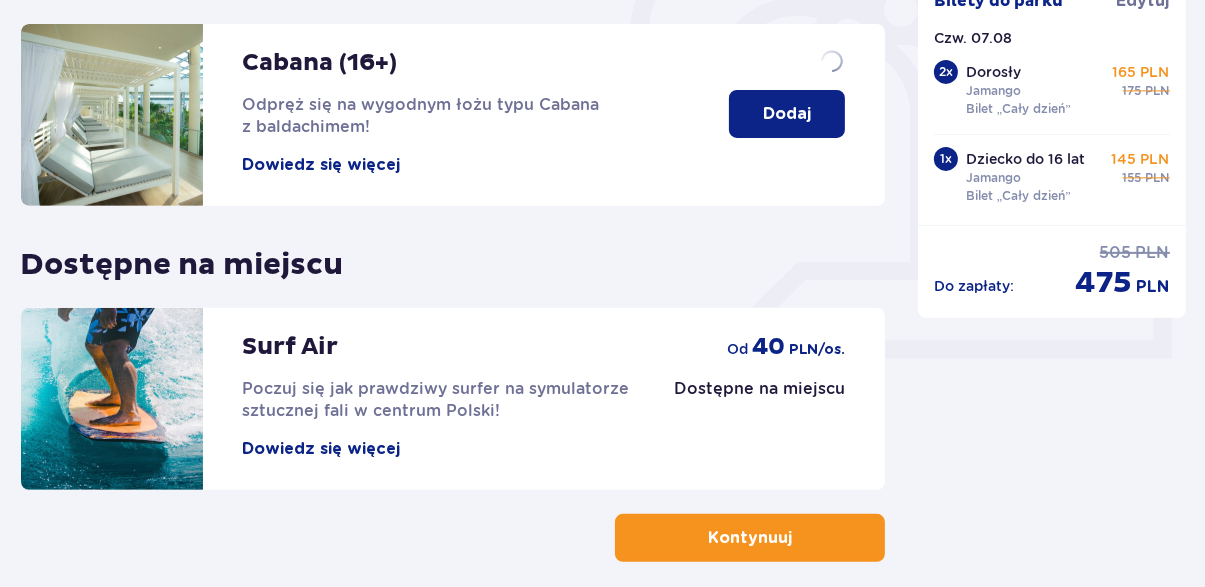 scroll, scrollTop: 0, scrollLeft: 0, axis: both 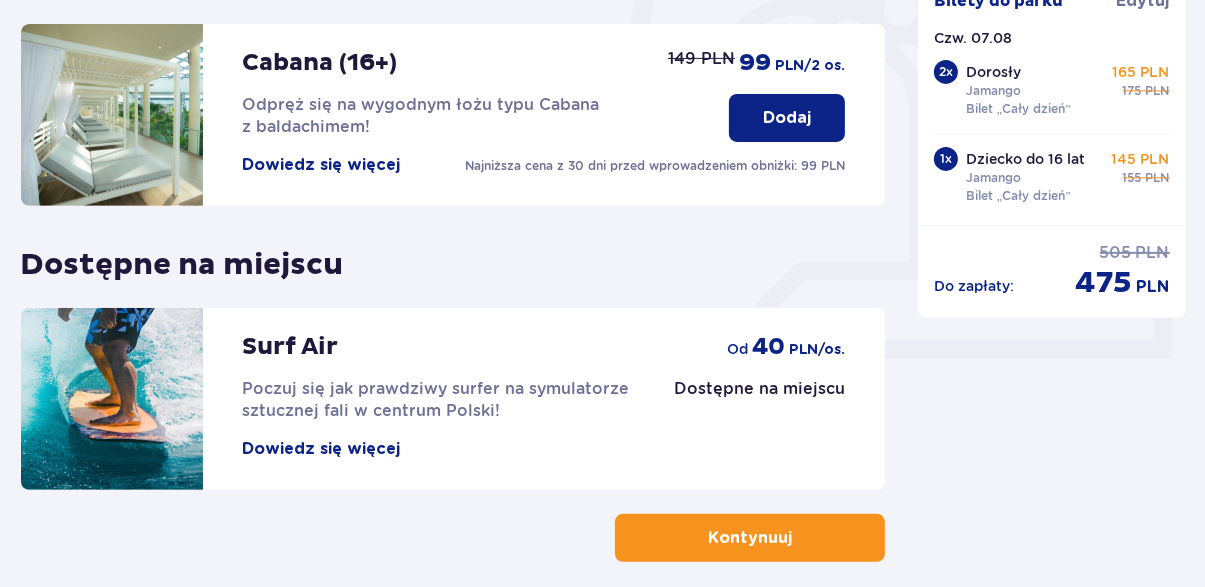 click on "Kontynuuj" at bounding box center (750, 538) 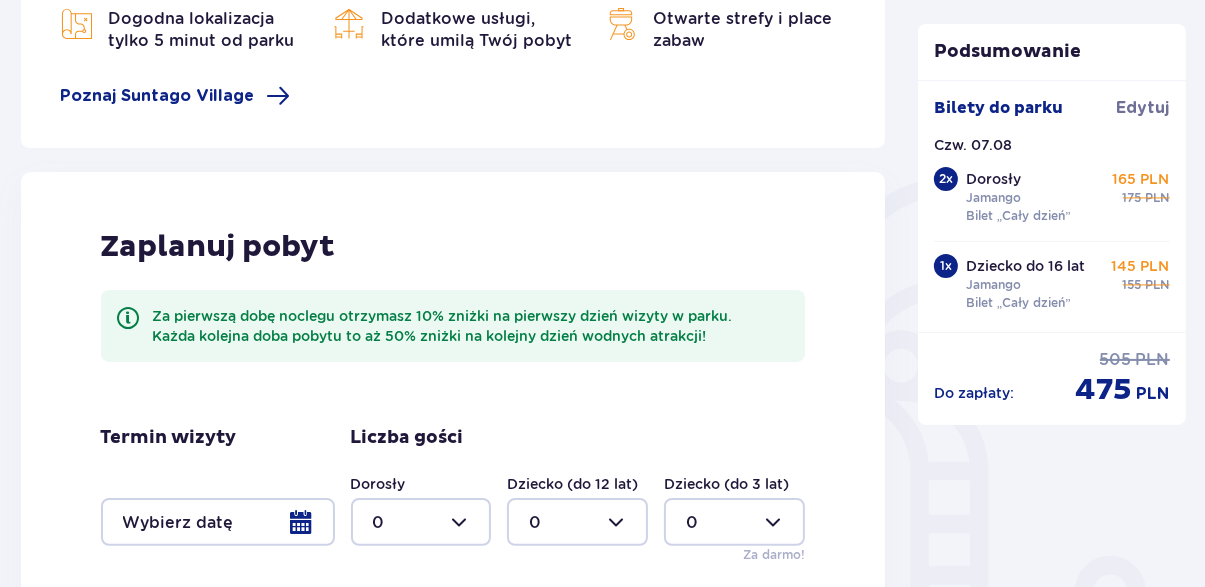 scroll, scrollTop: 520, scrollLeft: 0, axis: vertical 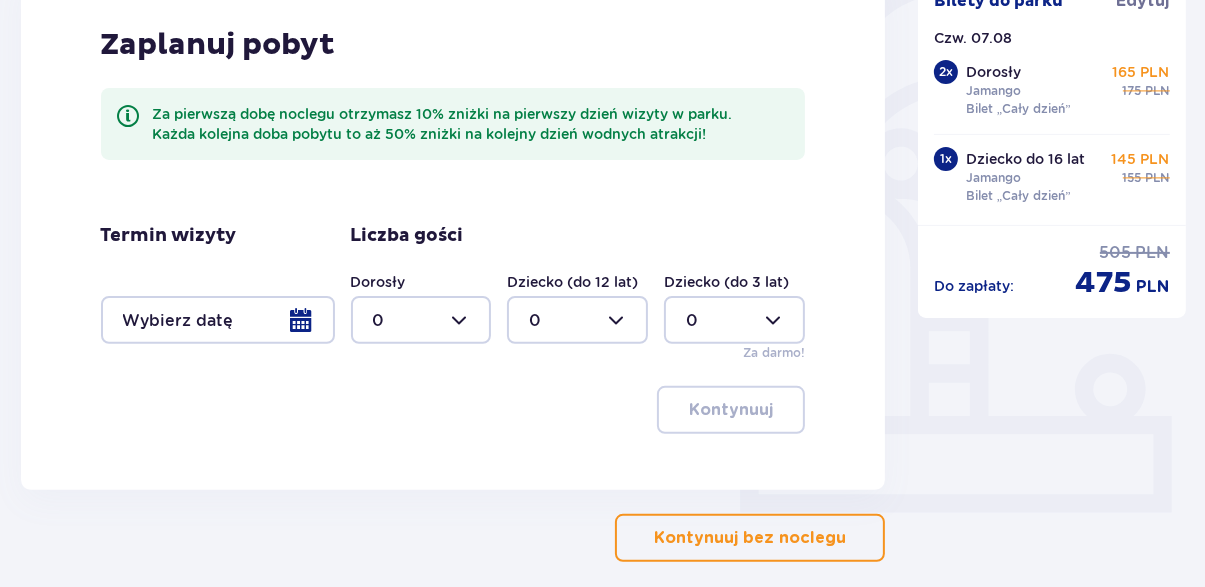 click at bounding box center (850, 538) 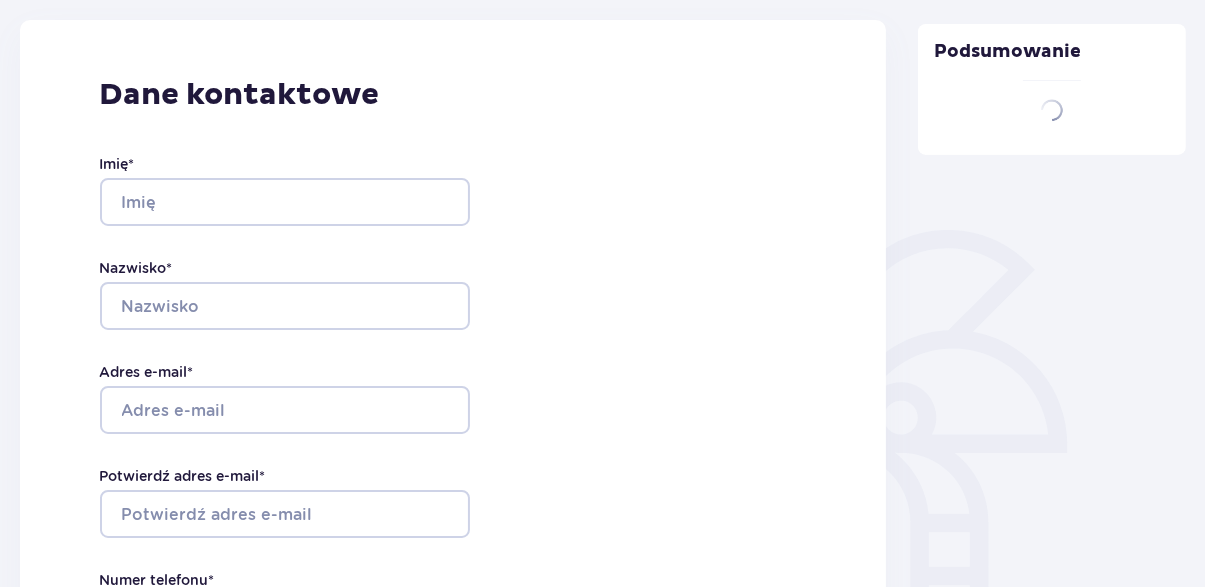 type on "Karol" 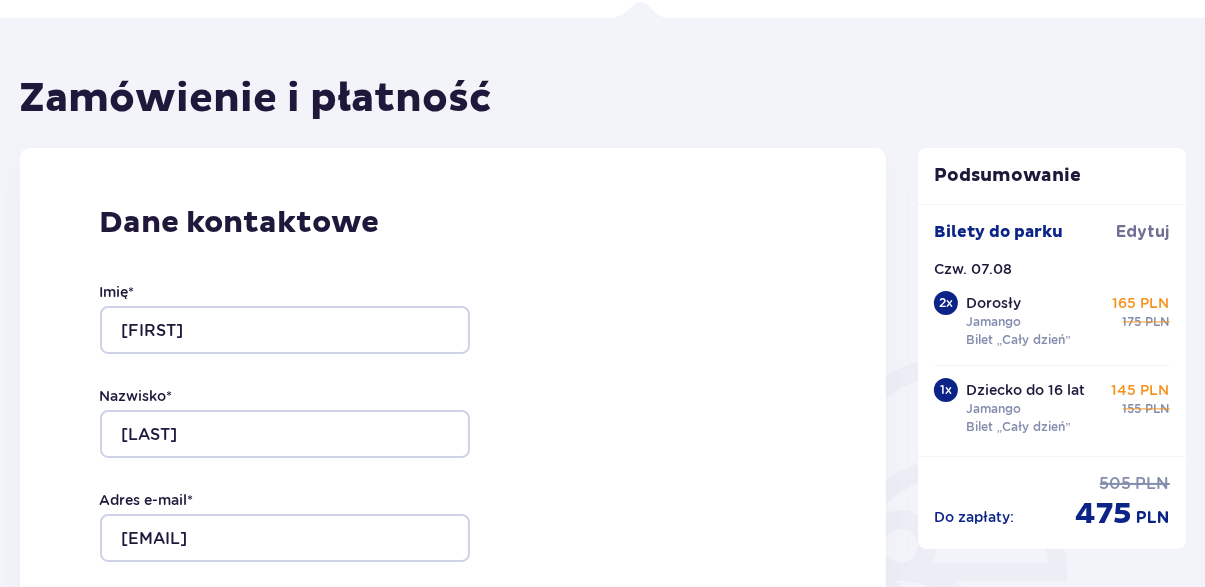 scroll, scrollTop: 0, scrollLeft: 0, axis: both 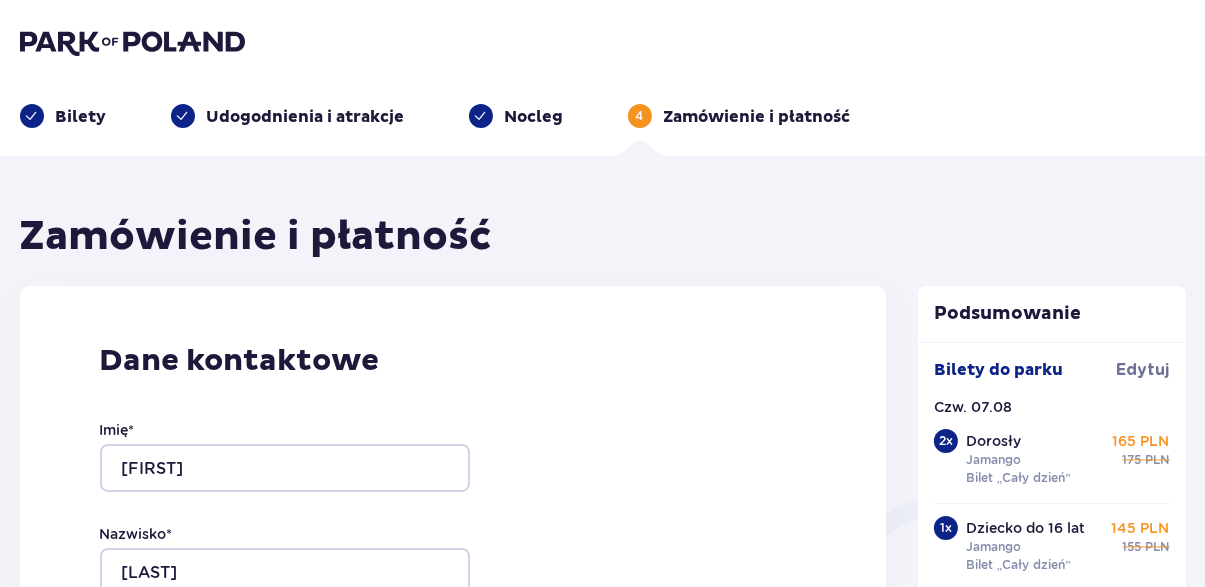 click on "Bilety" at bounding box center [81, 117] 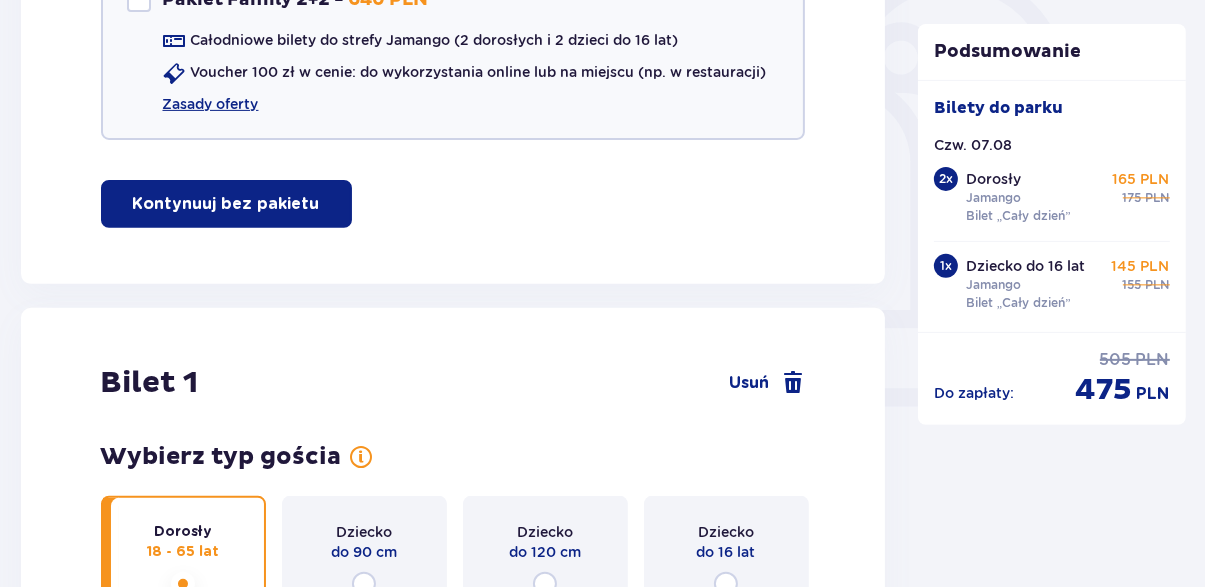 scroll, scrollTop: 441, scrollLeft: 0, axis: vertical 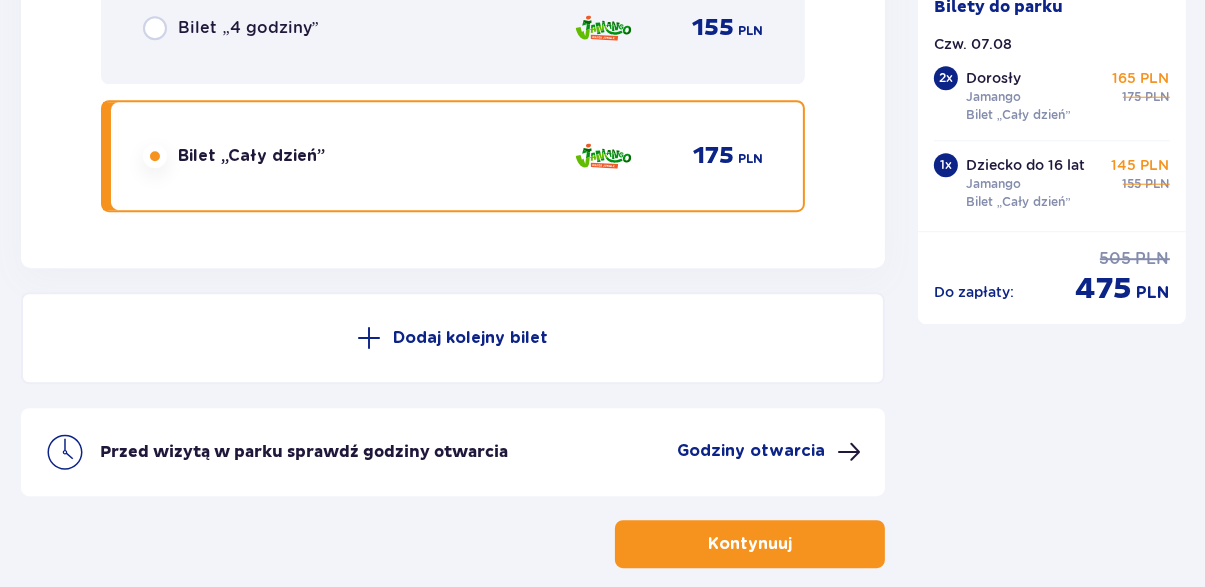 click on "Kontynuuj" at bounding box center (750, 544) 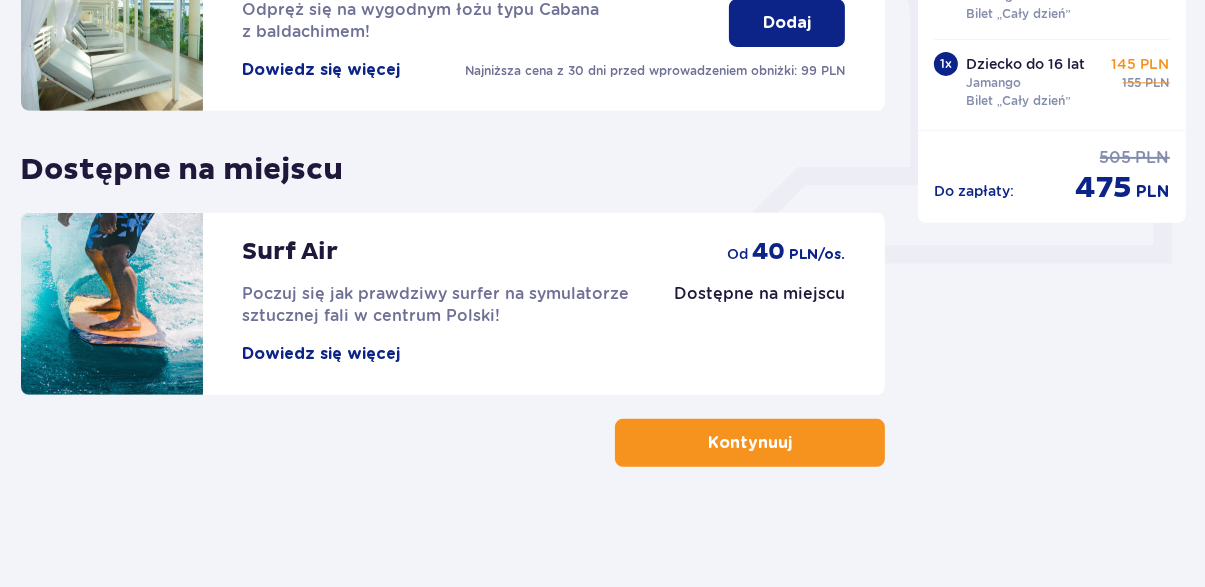 scroll, scrollTop: 0, scrollLeft: 0, axis: both 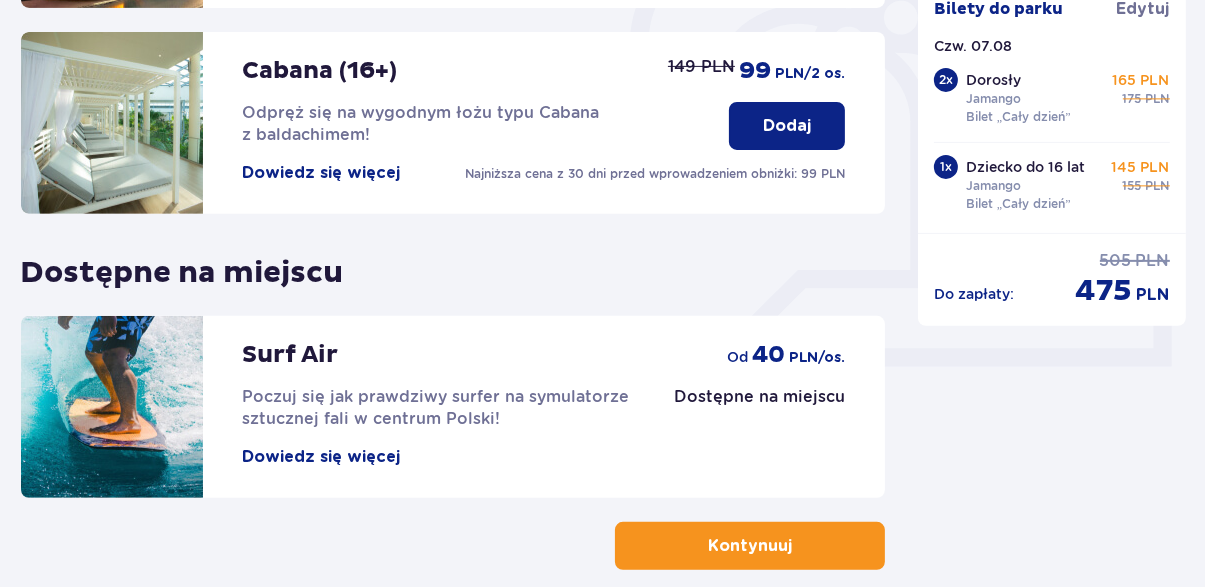click on "Kontynuuj" at bounding box center [750, 546] 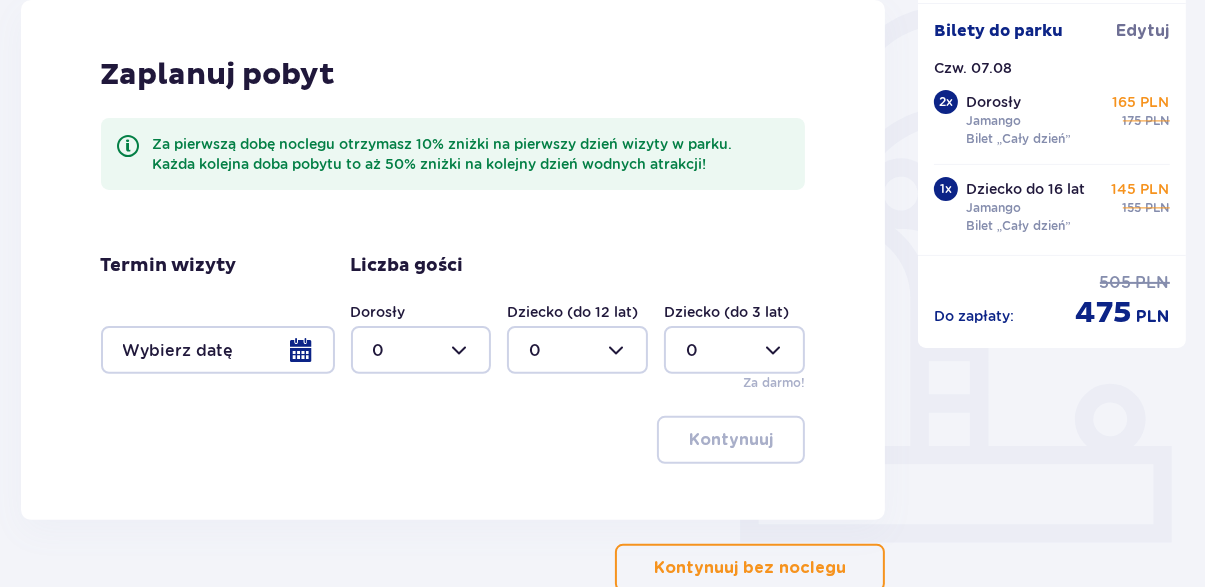 scroll, scrollTop: 520, scrollLeft: 0, axis: vertical 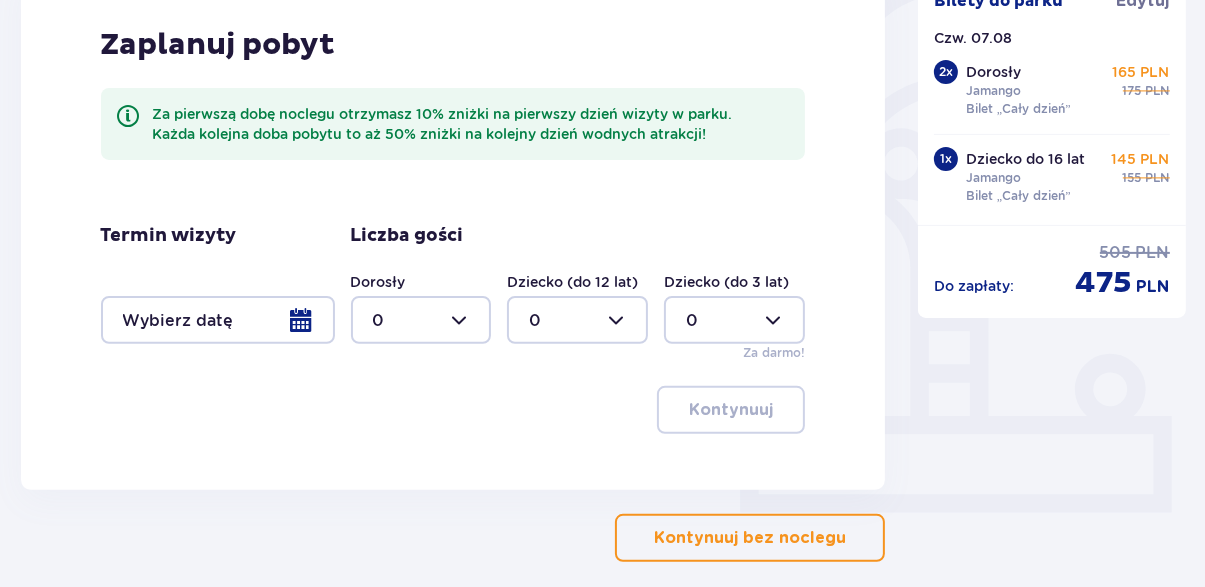 click on "Kontynuuj bez noclegu" at bounding box center [750, 538] 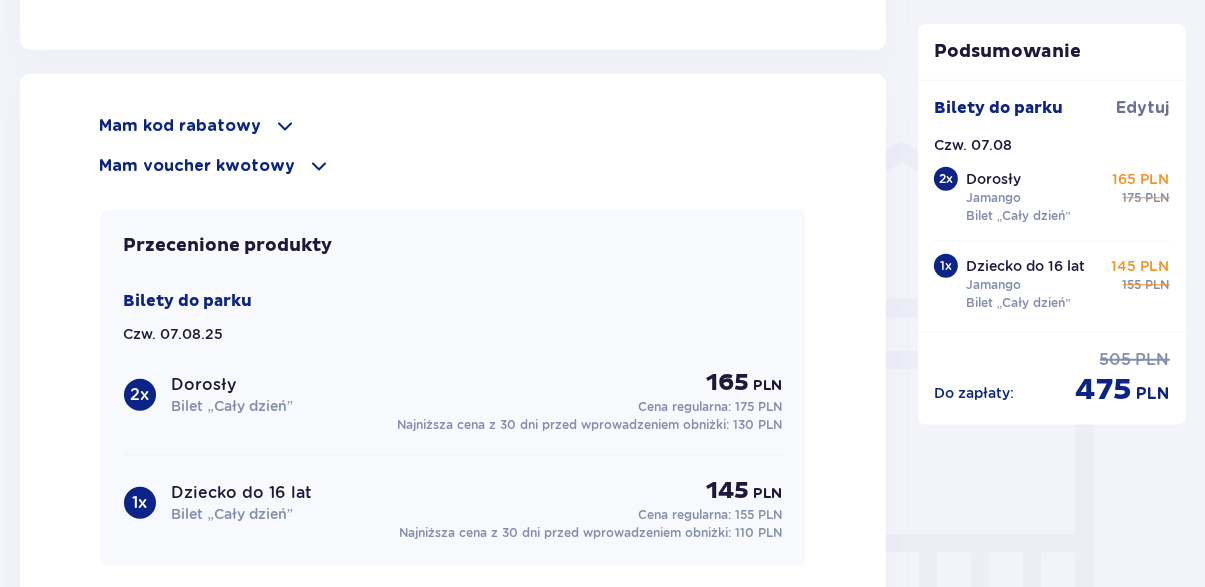 scroll, scrollTop: 1485, scrollLeft: 0, axis: vertical 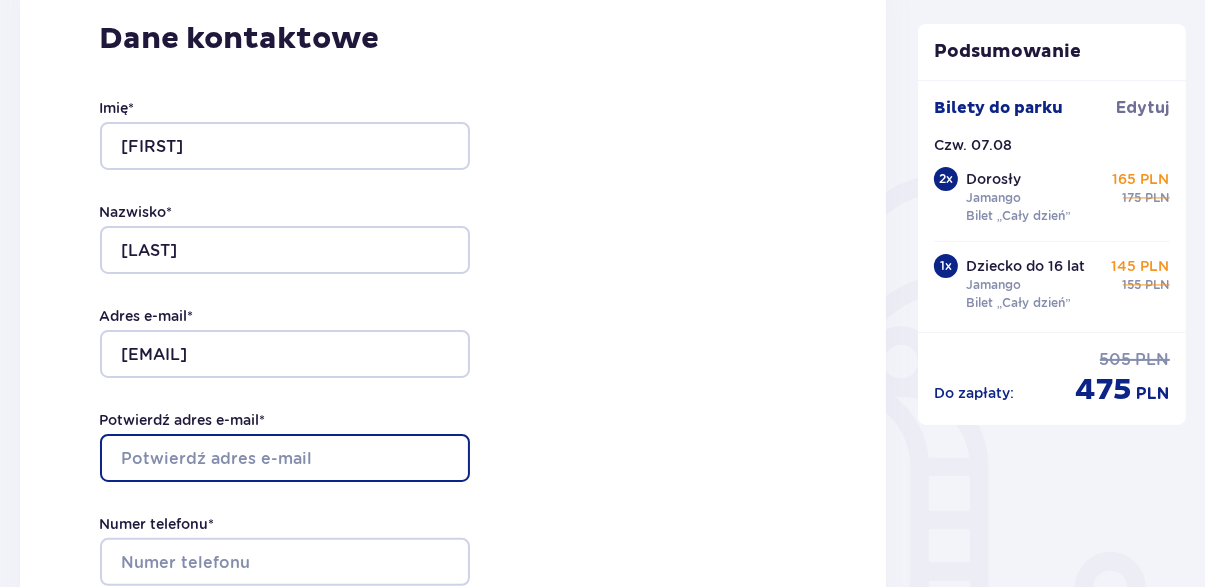 click on "Potwierdź adres e-mail *" at bounding box center (285, 458) 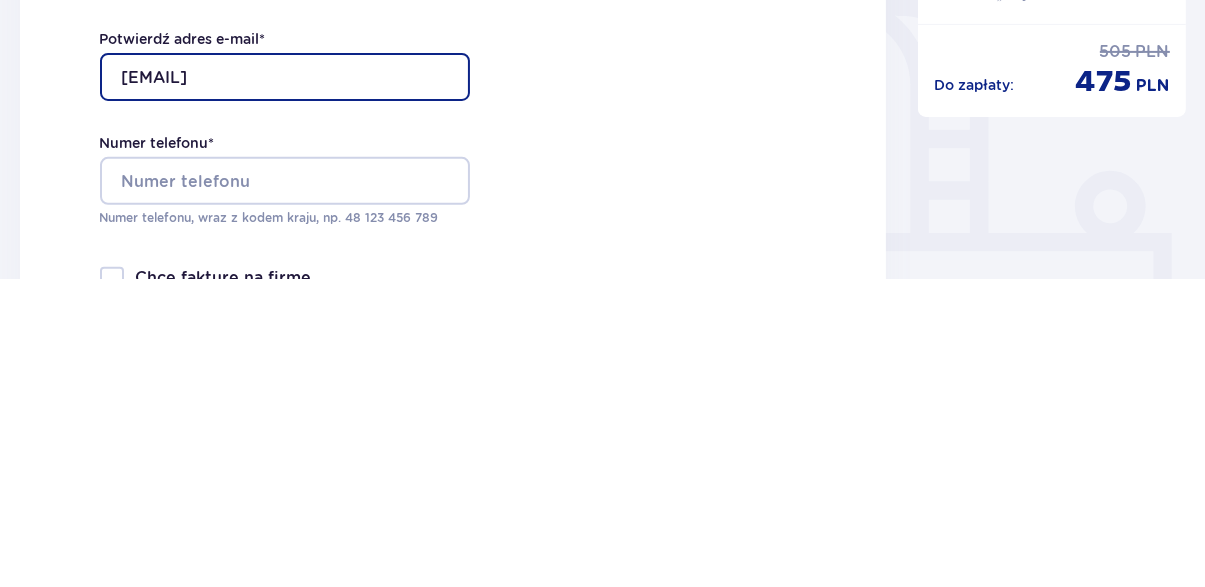 scroll, scrollTop: 397, scrollLeft: 0, axis: vertical 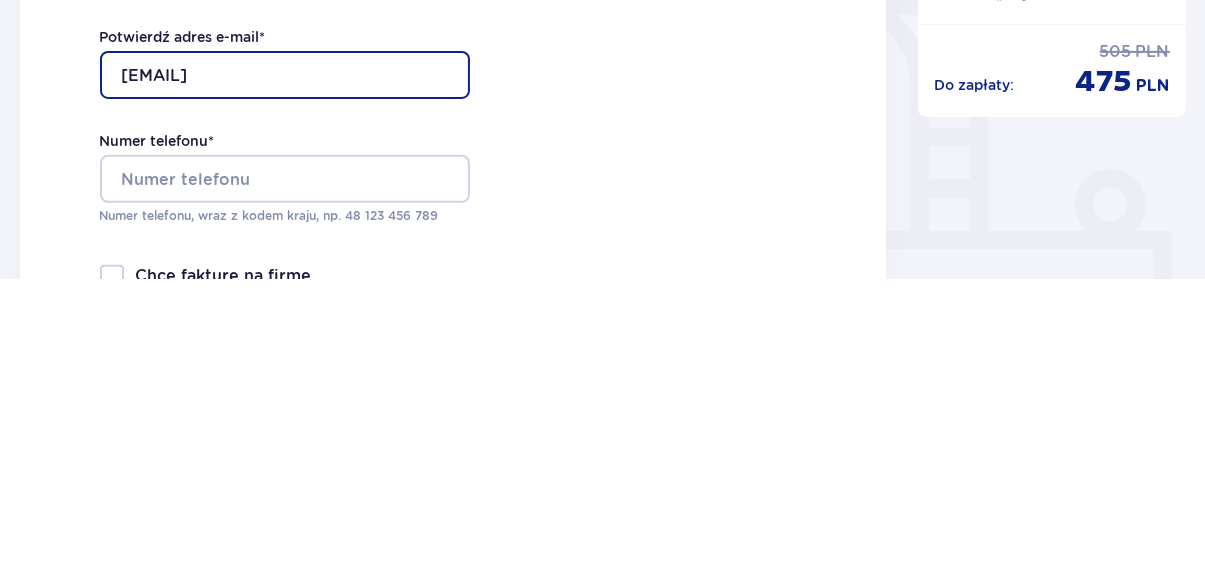 type on "karol-kosowski@o2.pl" 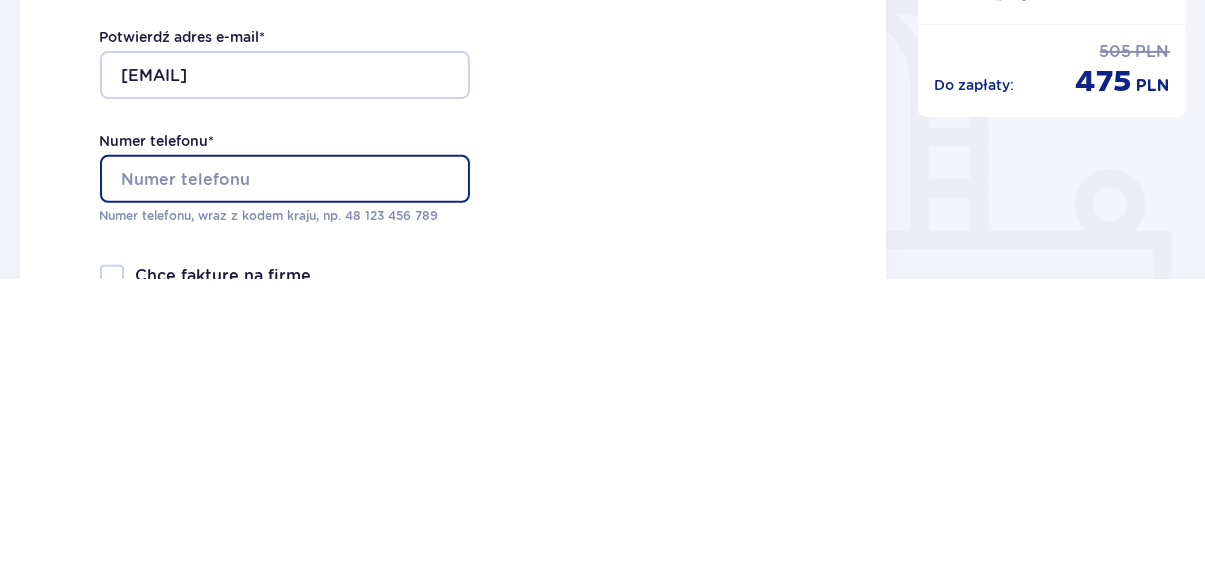 click on "Numer telefonu *" at bounding box center [285, 487] 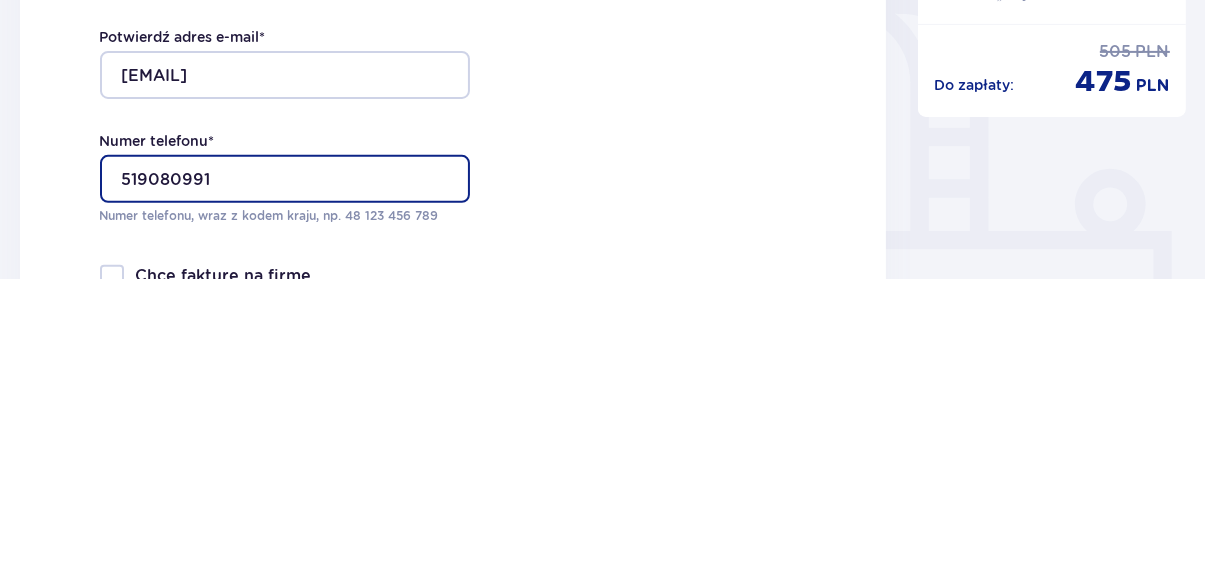 type on "519080991" 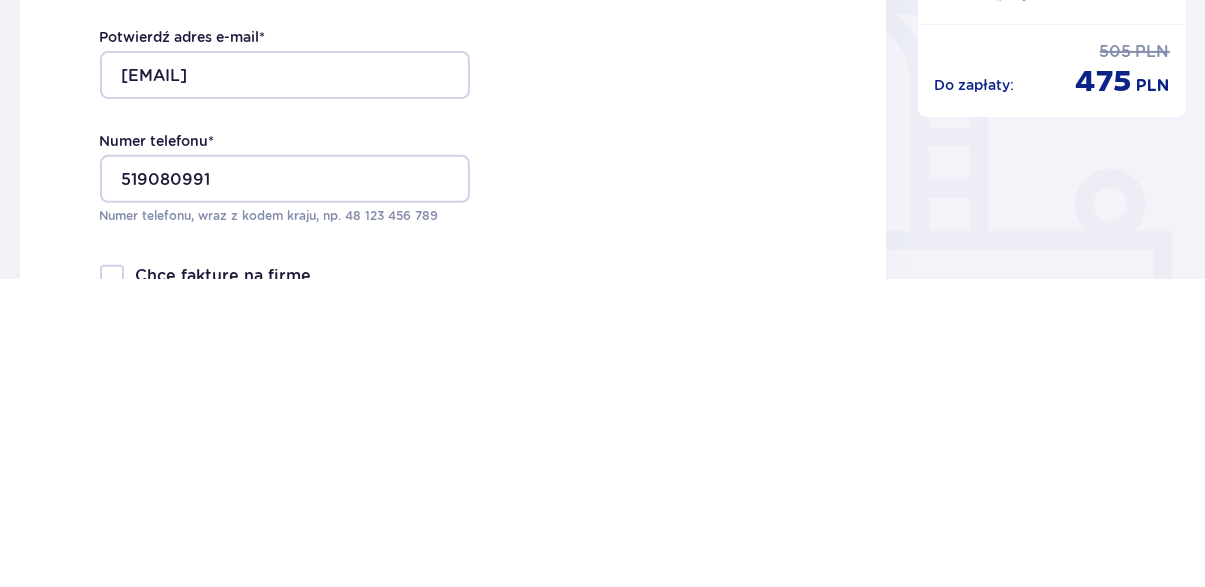 click on "Dane kontaktowe Imię * Karol Nazwisko * Kosowski Adres e-mail * karol-kosowski@o2.pl Potwierdź adres e-mail * karol-kosowski@o2.pl Numer telefonu * 519080991 Numer telefonu, wraz z kodem kraju, np. 48 ​123 ​456 ​789 Chcę fakturę na firmę Jeśli nie prowadzisz działalności gospodarczej lub innej spółki, automatycznie wystawimy Ci fakturę imienną. Dodaj adres do faktury imiennej" at bounding box center (453, 309) 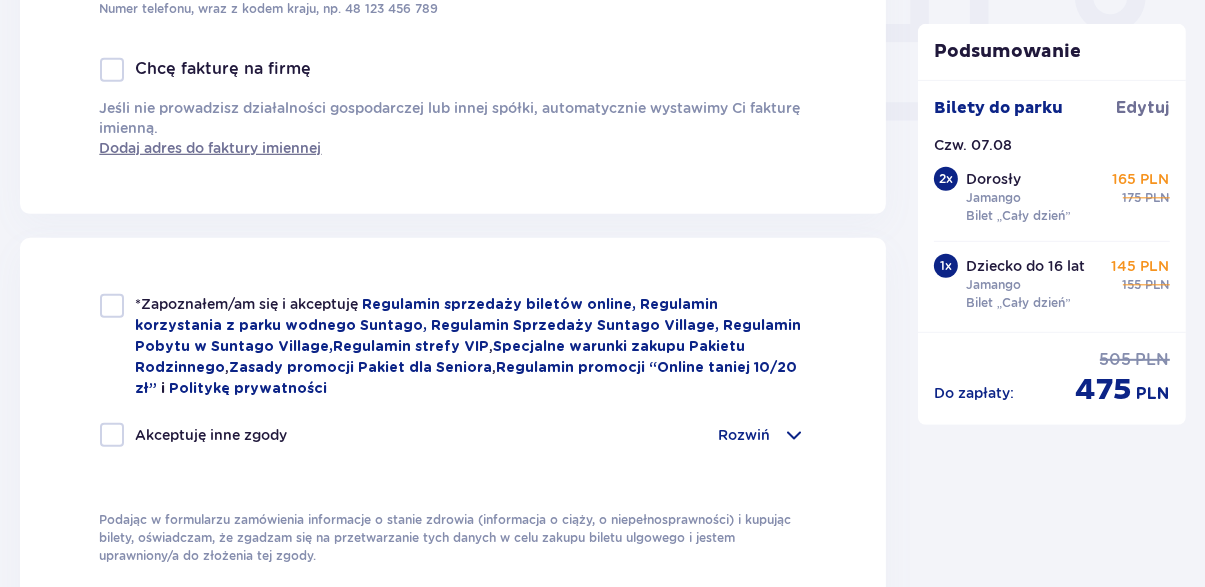 scroll, scrollTop: 917, scrollLeft: 0, axis: vertical 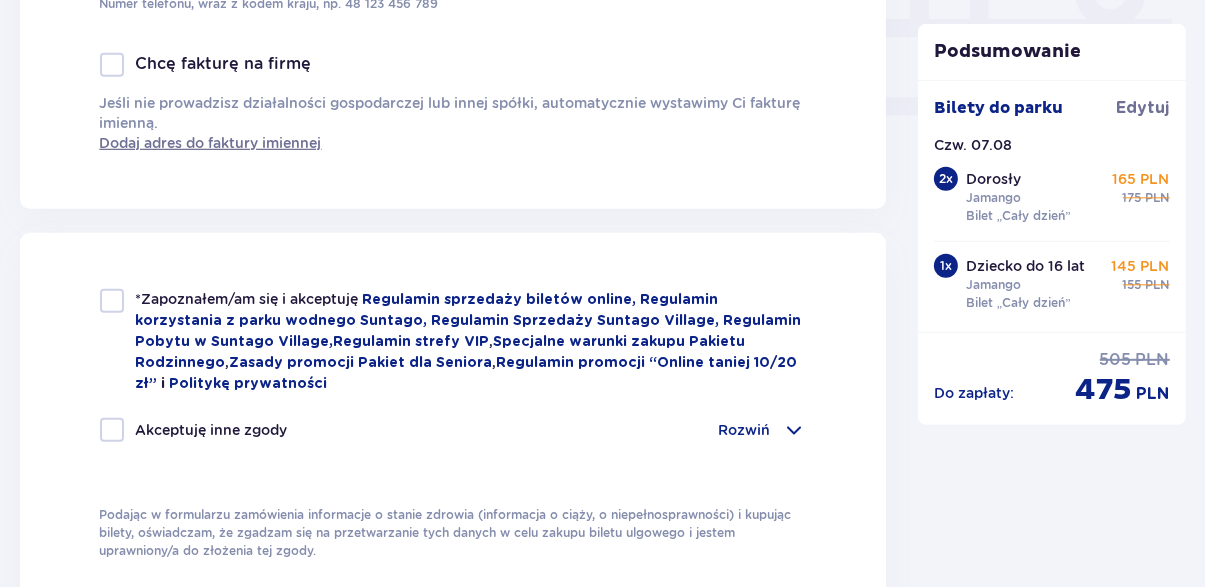 click on "*Zapoznałem/am się i akceptuję   Regulamin sprzedaży biletów online,   Regulamin korzystania z parku wodnego Suntago,   Regulamin Sprzedaży Suntago Village,   Regulamin Pobytu w Suntago Village ,  Regulamin strefy VIP ,  Specjalne warunki zakupu Pakietu Rodzinnego ,  Zasady promocji Pakiet dla Seniora ,  Regulamin promocji “Online taniej 10/20 zł”   i   Politykę prywatności" at bounding box center (453, 341) 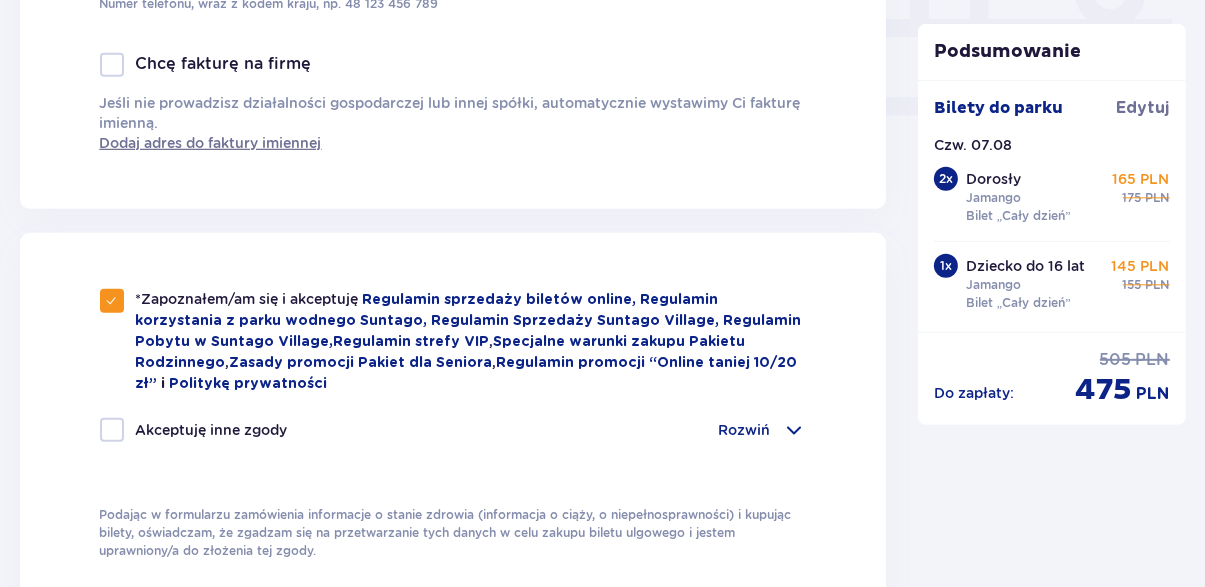 click at bounding box center (112, 430) 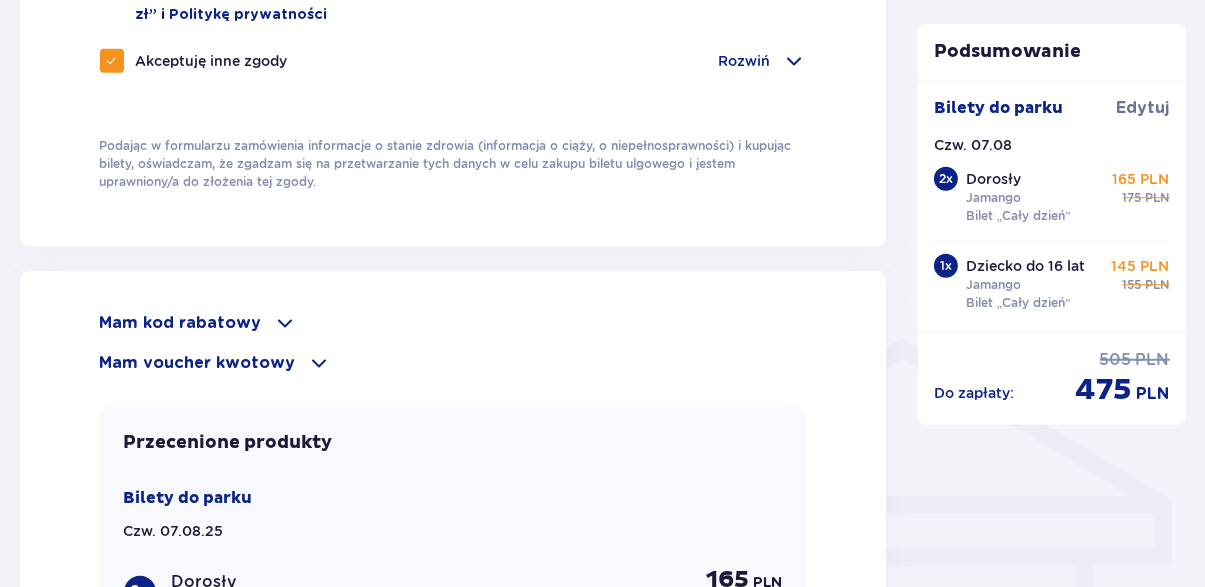 scroll, scrollTop: 1290, scrollLeft: 0, axis: vertical 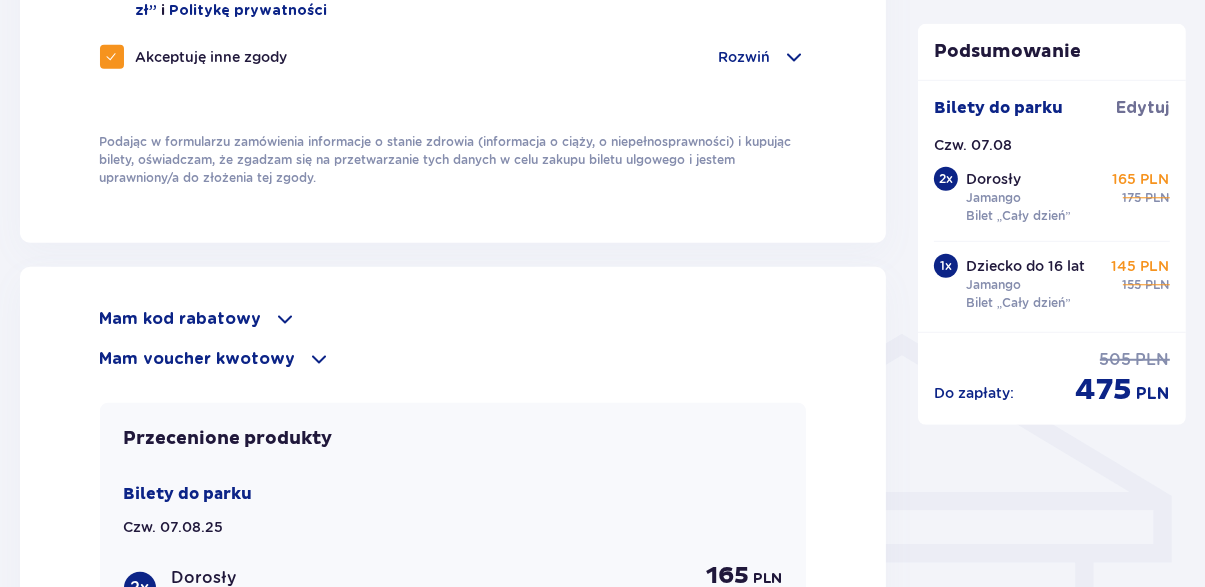 click on "Mam kod rabatowy" at bounding box center [181, 319] 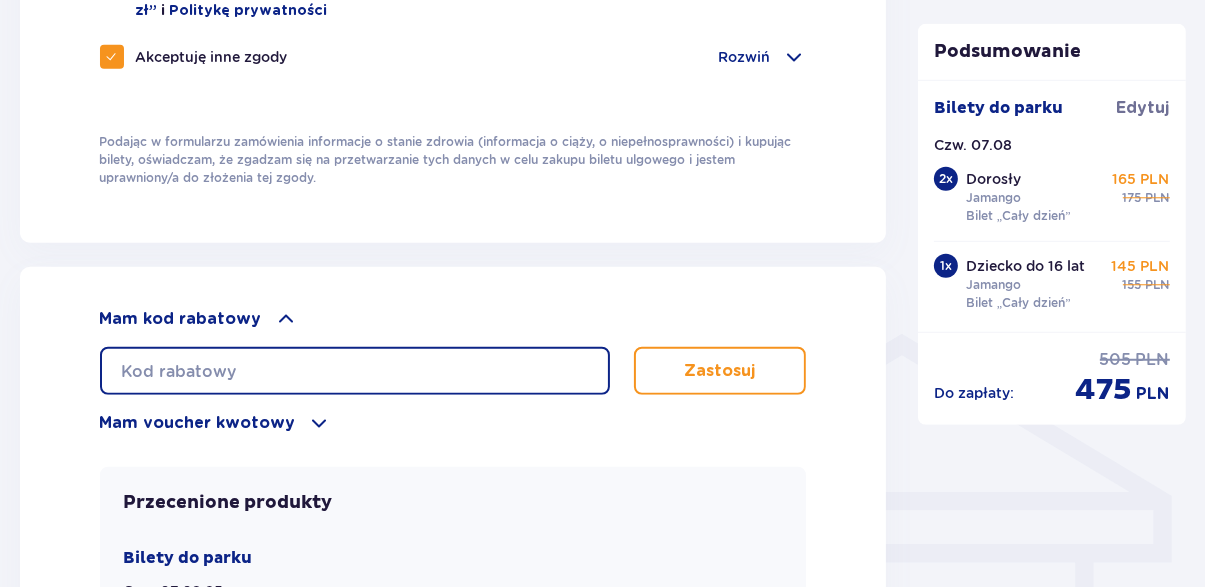 paste on "AVAVD80YMO0DH" 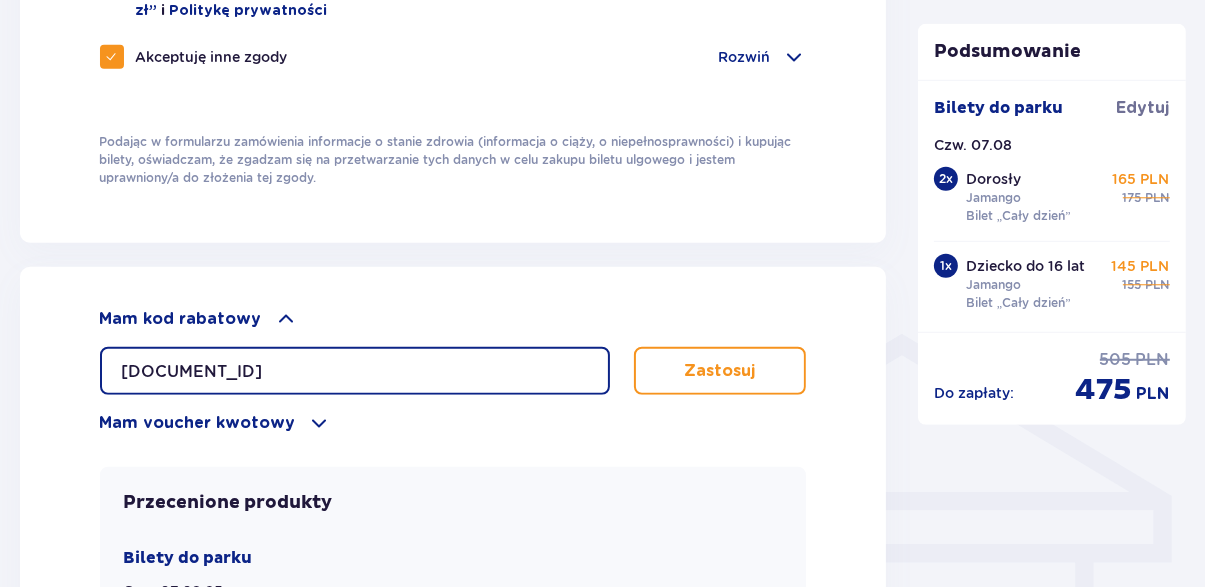 type on "AVAVD80YMO0DH" 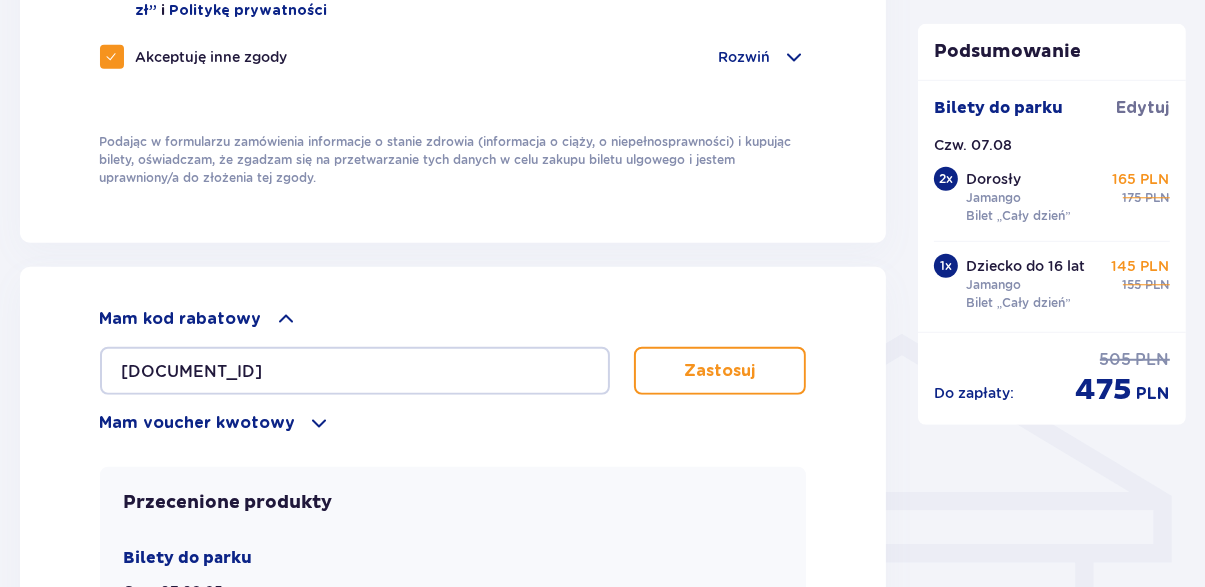 click on "Zastosuj" at bounding box center [719, 371] 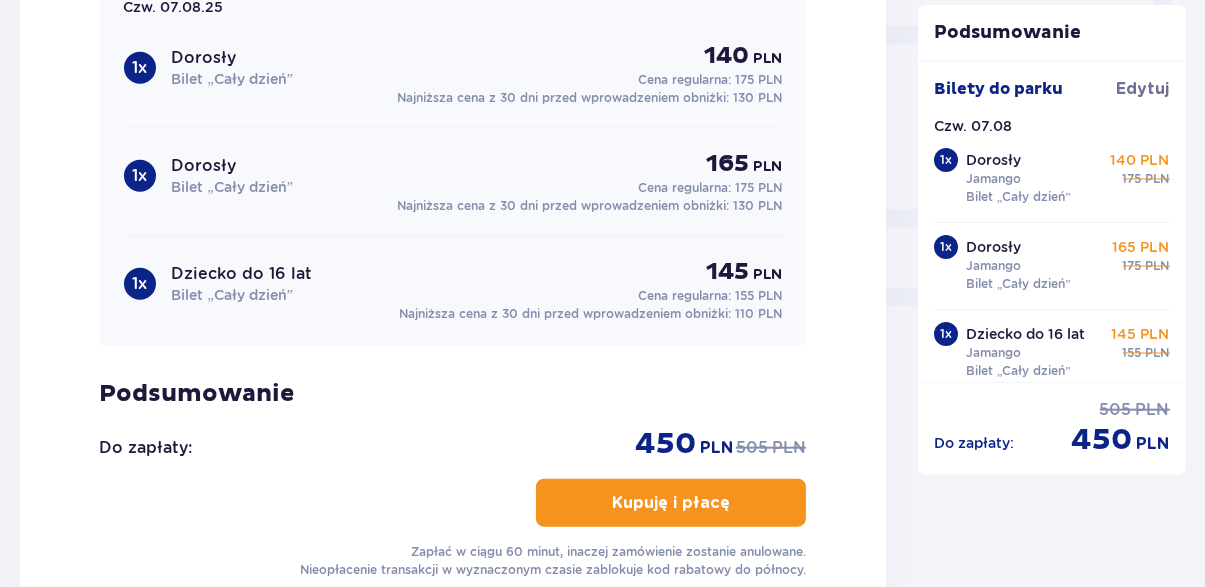 scroll, scrollTop: 1815, scrollLeft: 0, axis: vertical 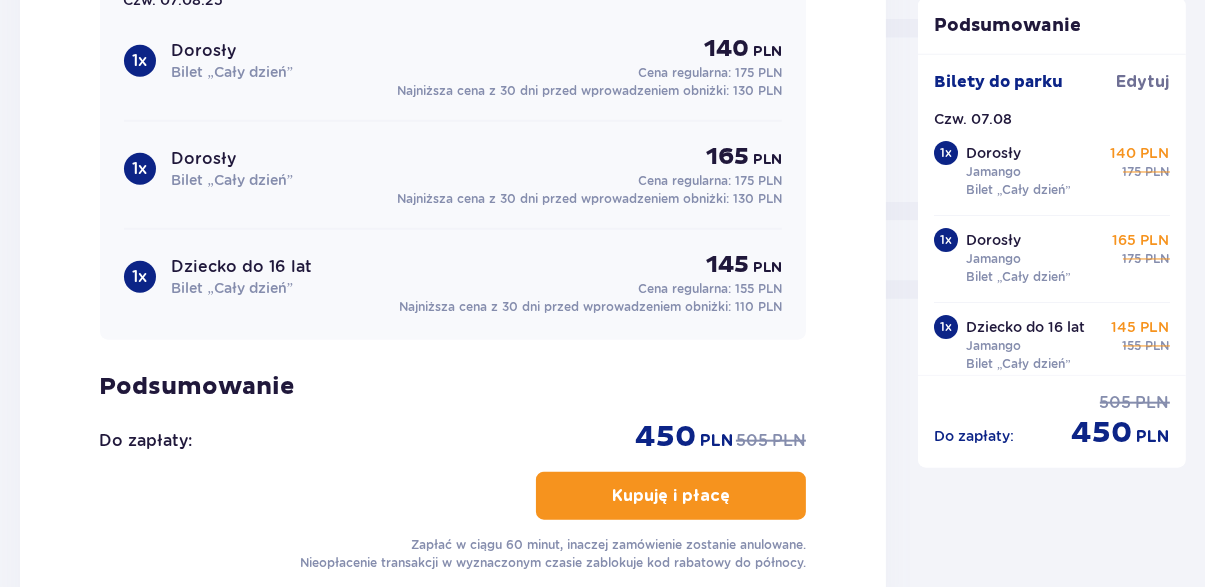 click on "Kupuję i płacę" at bounding box center (671, 496) 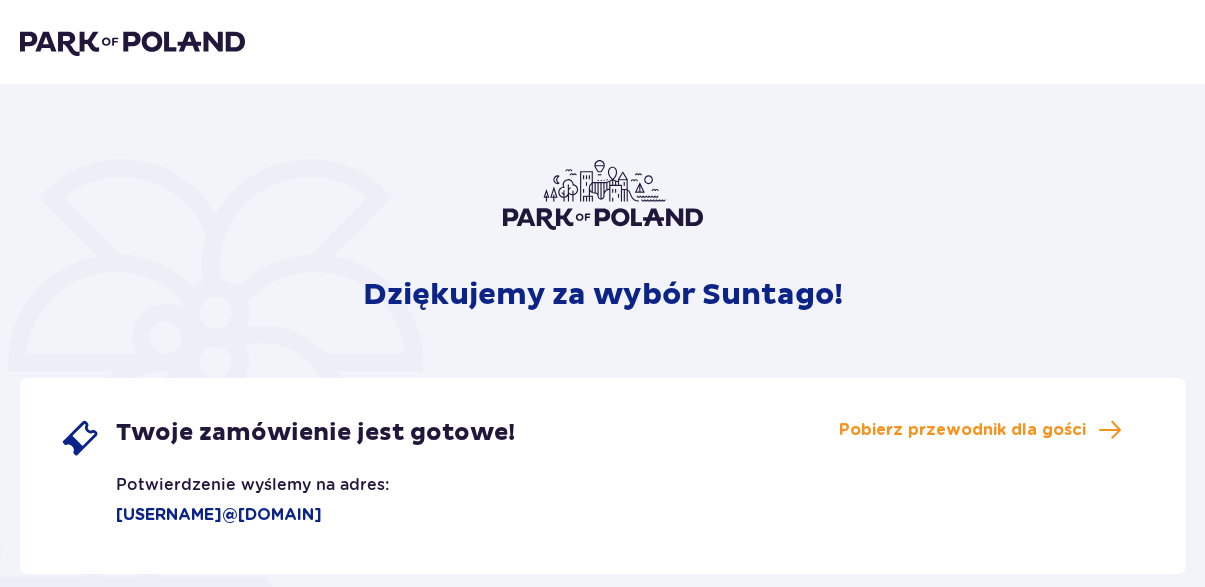 scroll, scrollTop: 0, scrollLeft: 0, axis: both 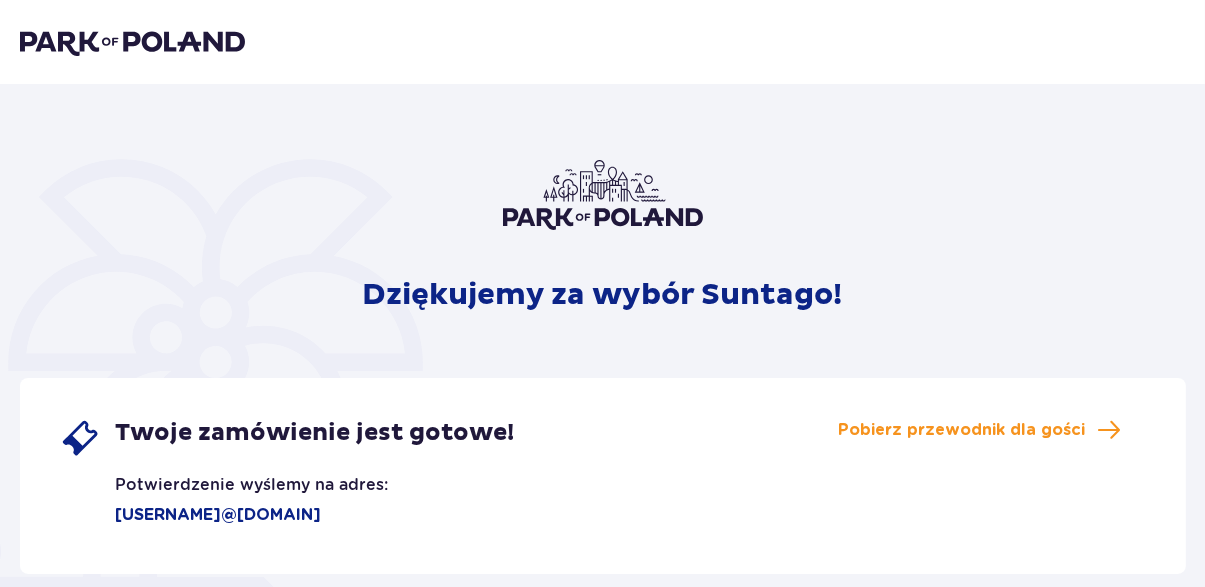 click at bounding box center [132, 42] 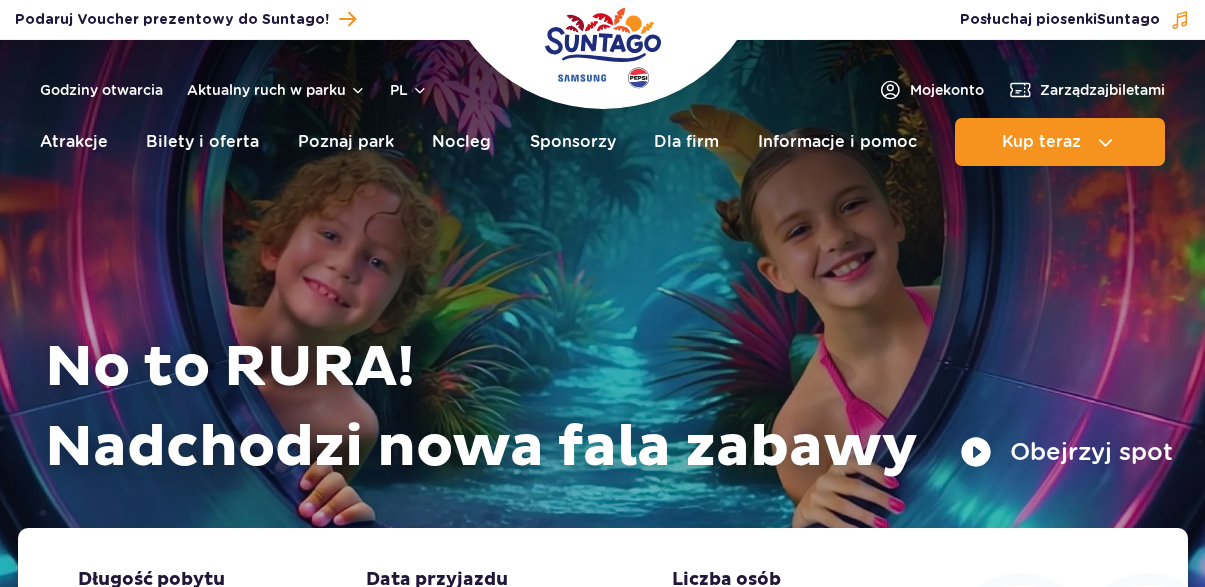 scroll, scrollTop: 0, scrollLeft: 0, axis: both 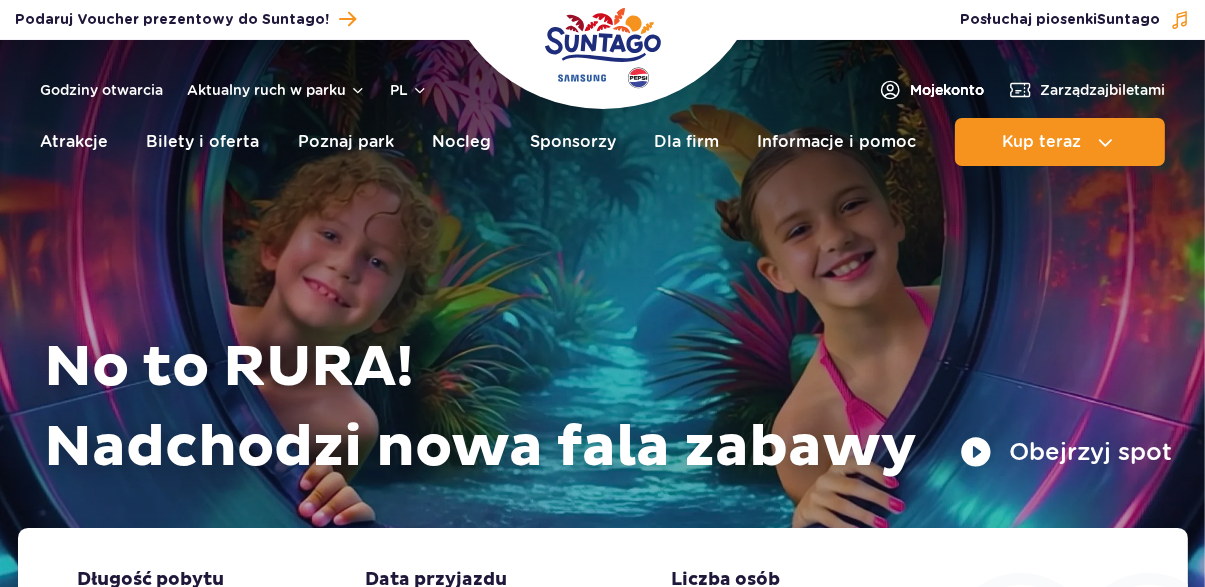 click on "Moje  konto" at bounding box center (947, 90) 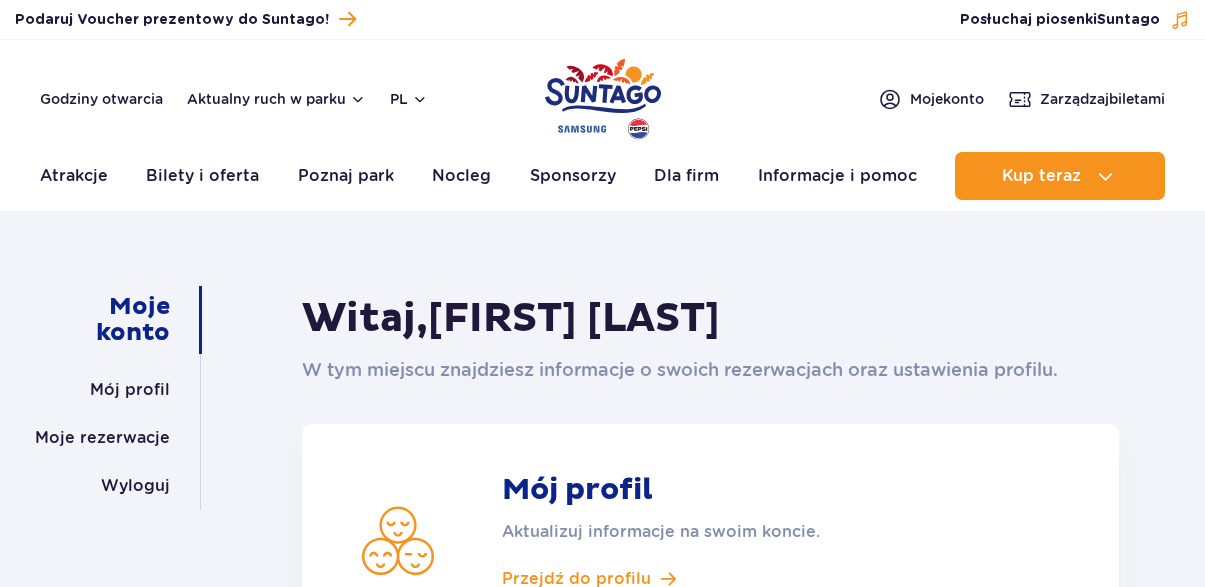 scroll, scrollTop: 81, scrollLeft: 0, axis: vertical 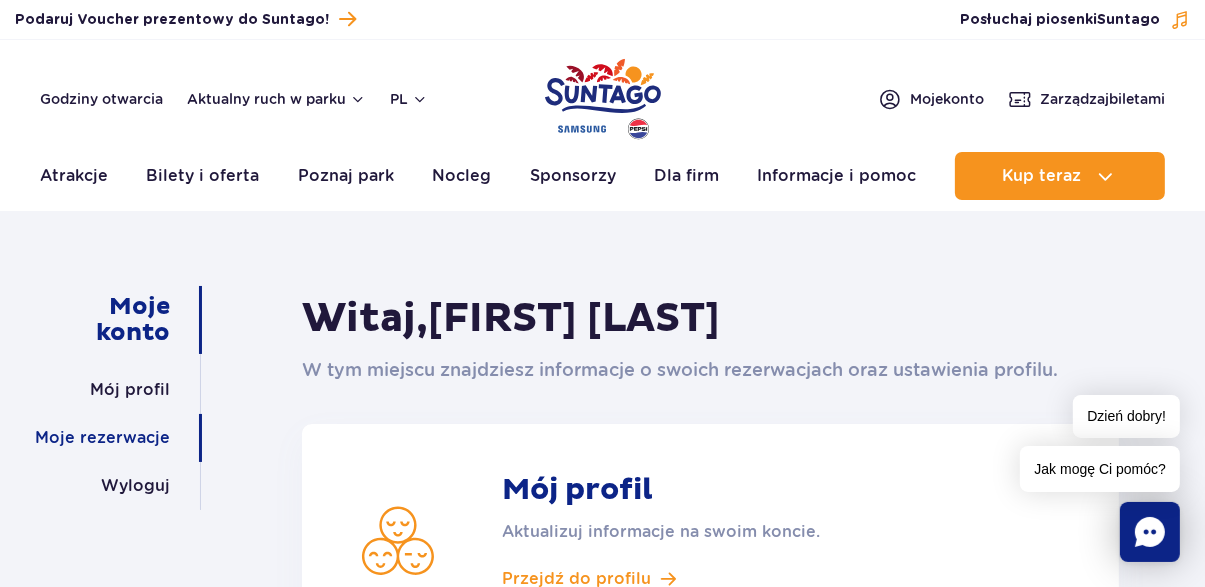 click on "Moje rezerwacje" at bounding box center (102, 438) 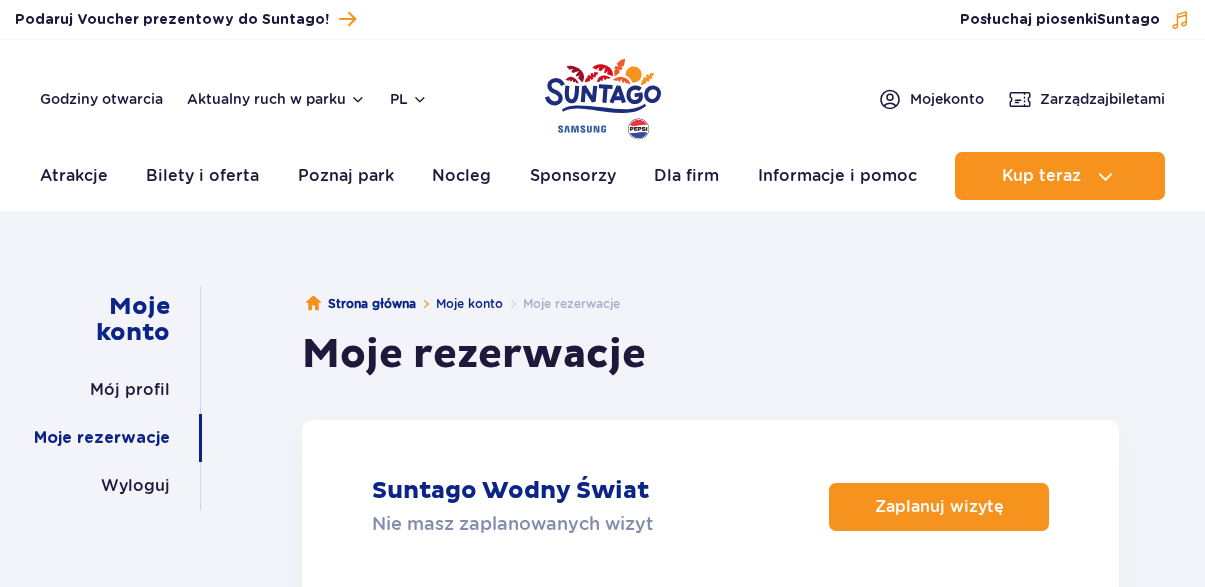 scroll, scrollTop: 24, scrollLeft: 0, axis: vertical 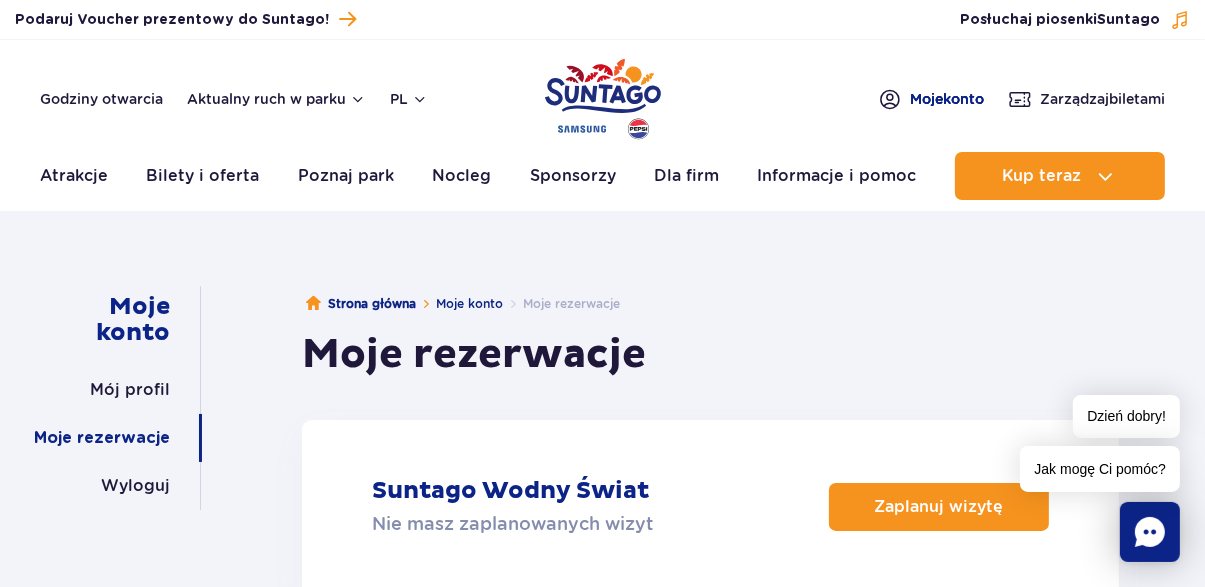 click on "Moje  konto" at bounding box center (947, 99) 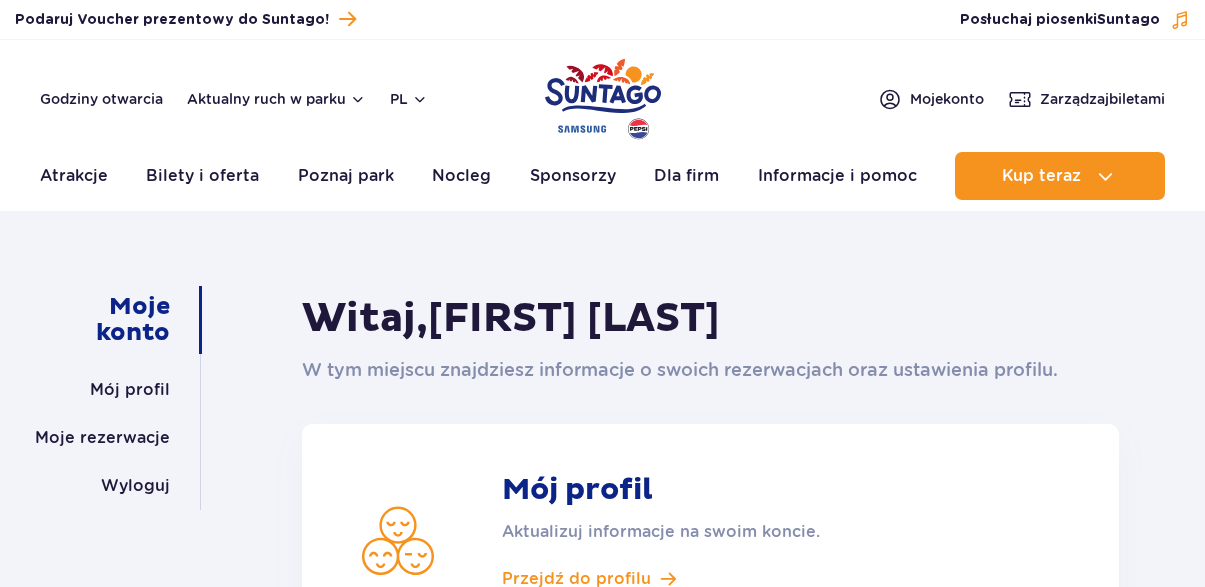 scroll, scrollTop: 0, scrollLeft: 0, axis: both 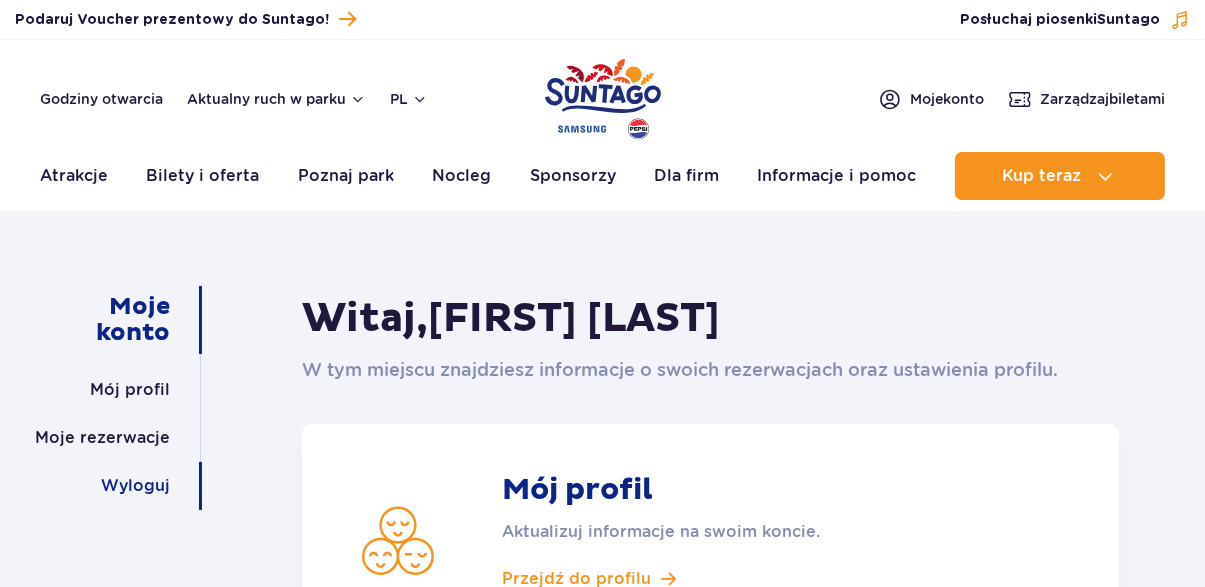 click on "Wyloguj" at bounding box center [135, 486] 